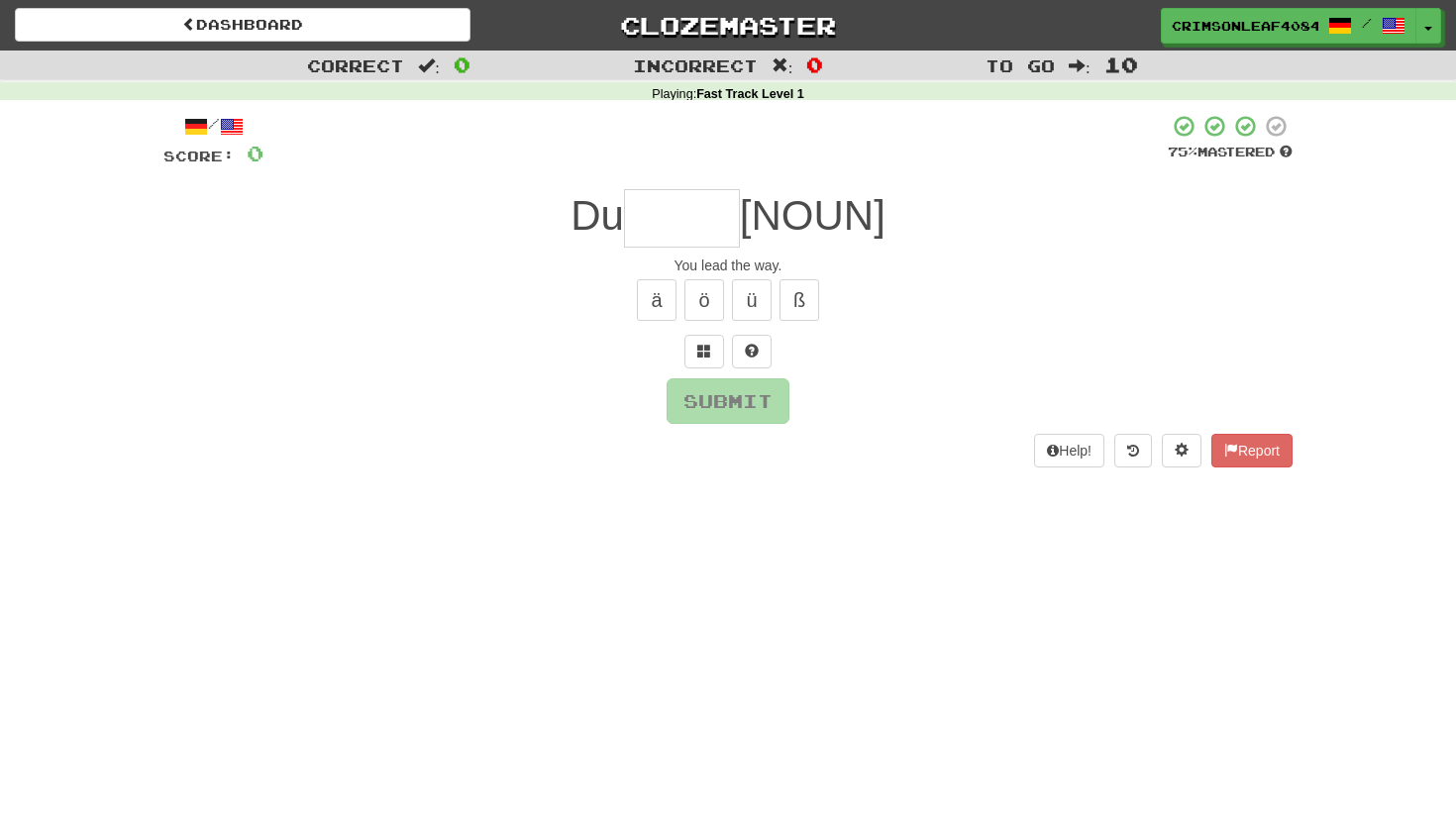 scroll, scrollTop: 0, scrollLeft: 0, axis: both 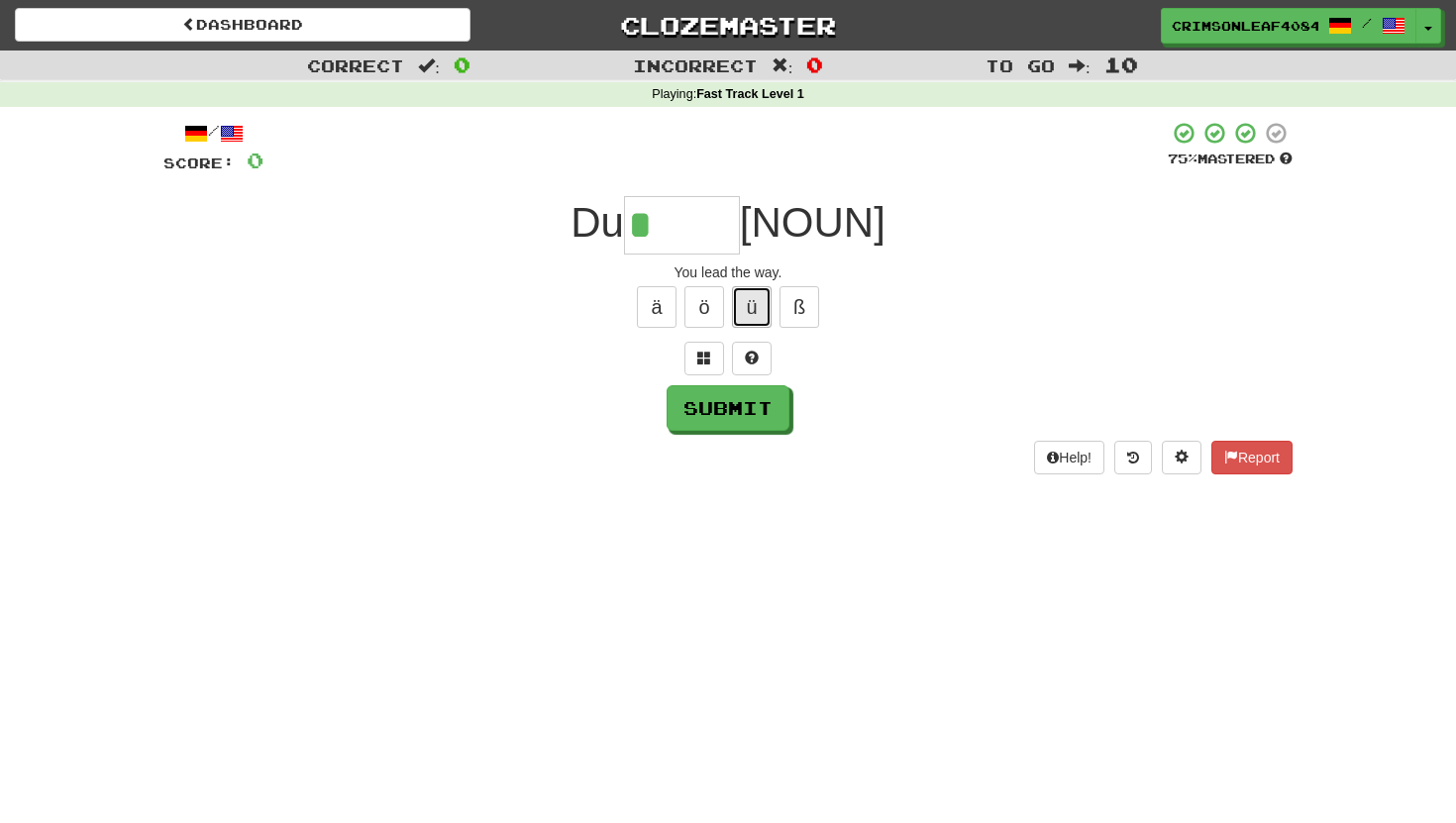 click on "ü" at bounding box center (752, 307) 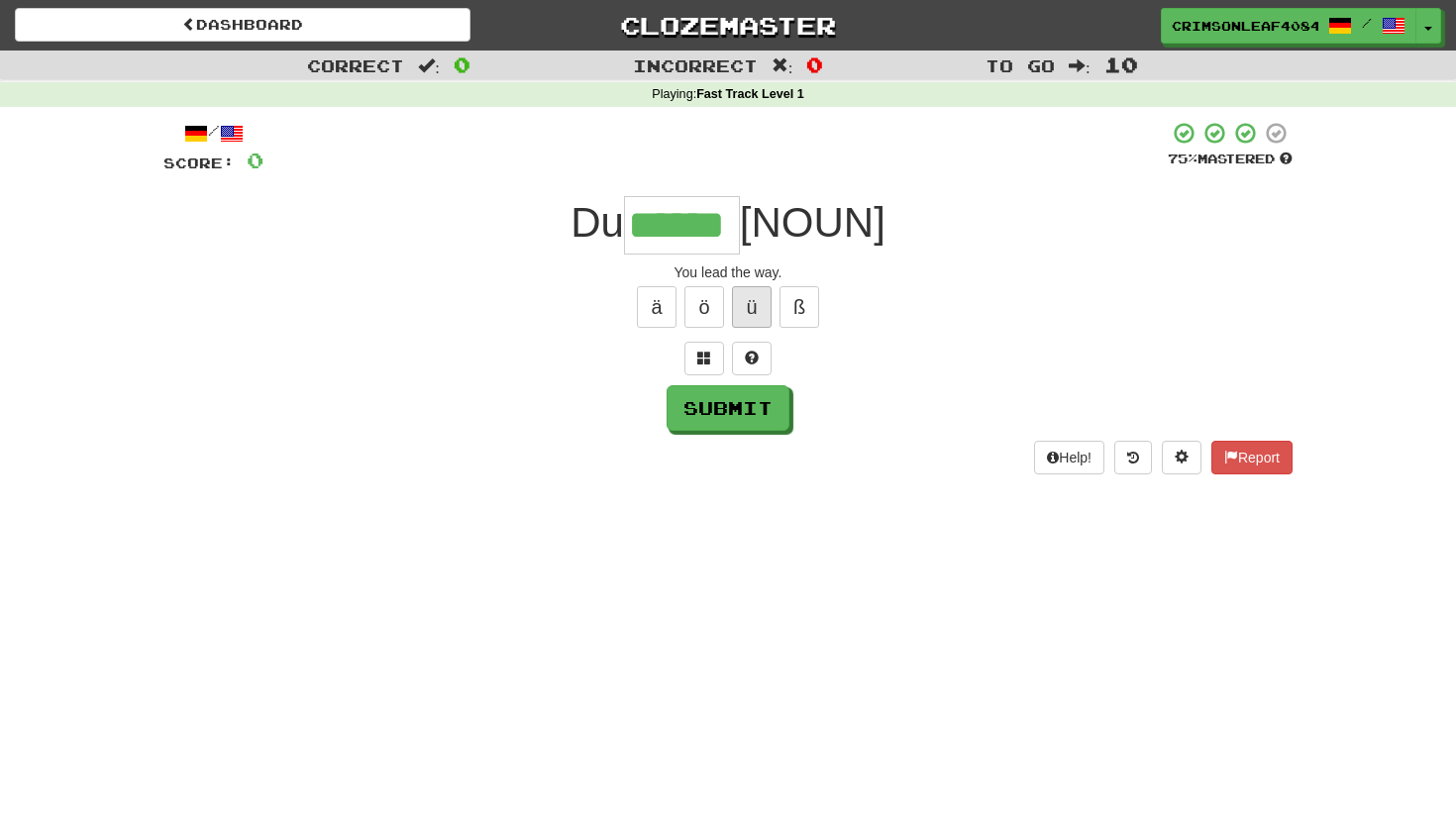 type on "******" 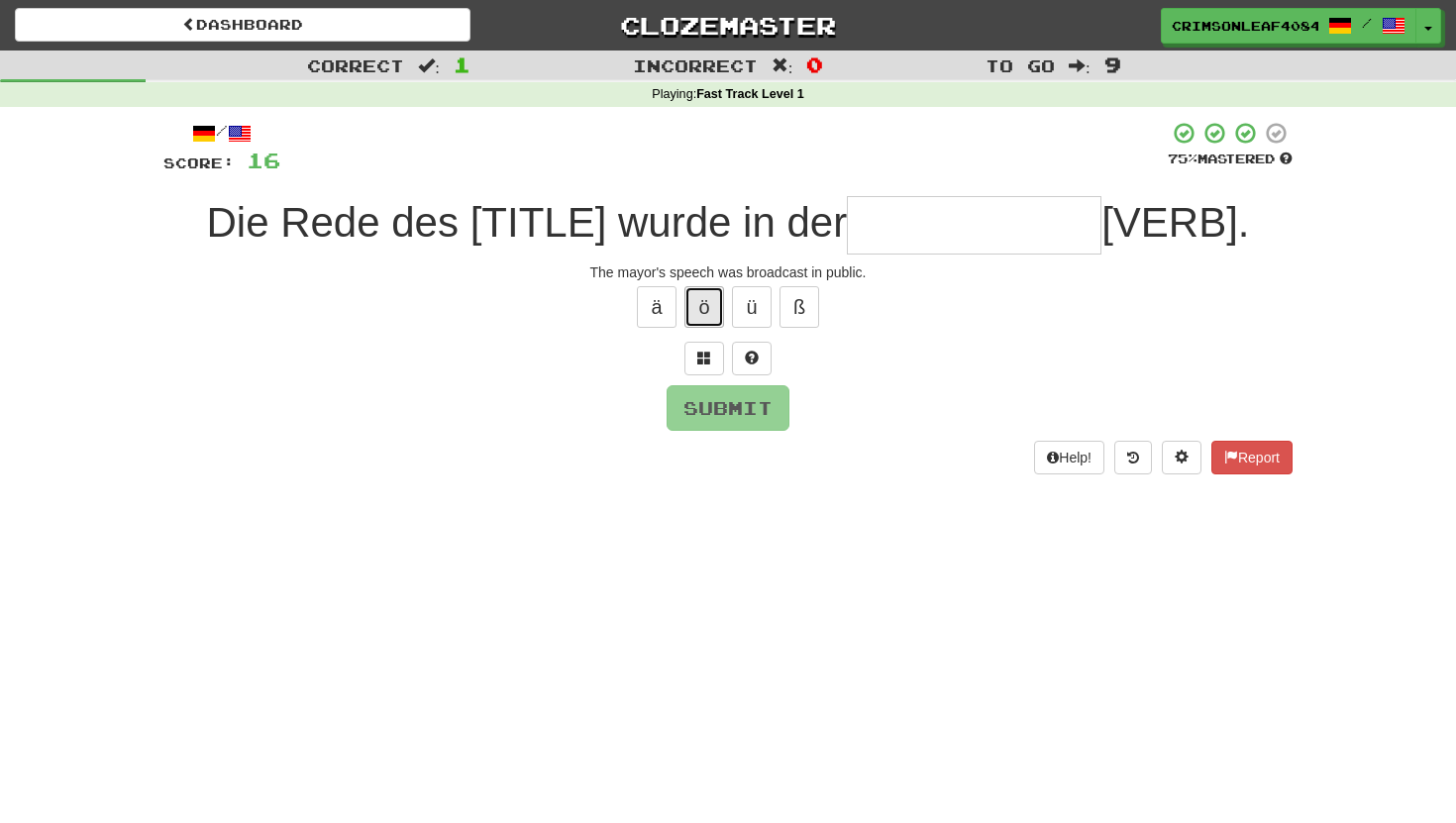 click on "ö" at bounding box center [704, 307] 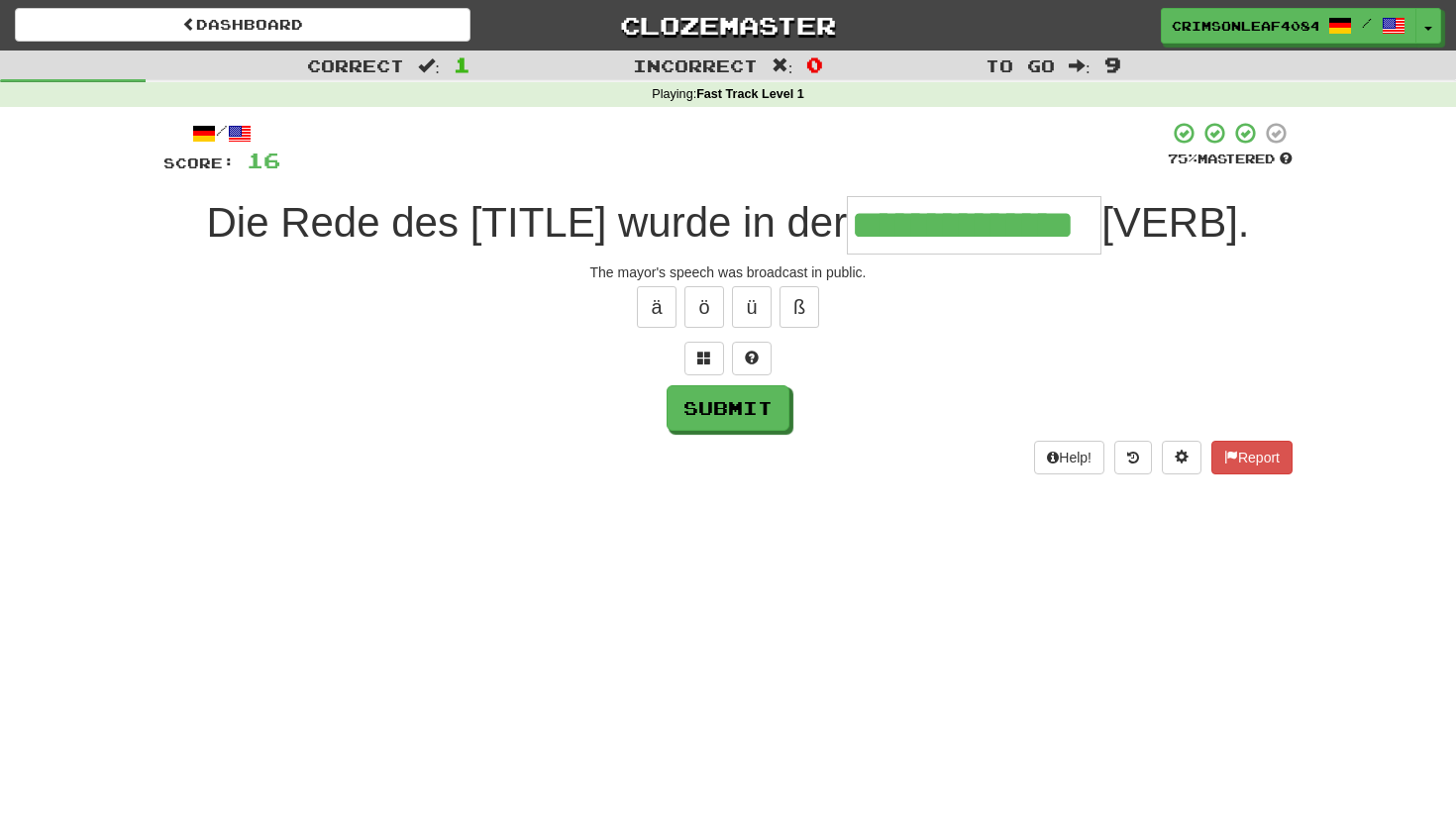 drag, startPoint x: 999, startPoint y: 223, endPoint x: 1393, endPoint y: 226, distance: 394.01142 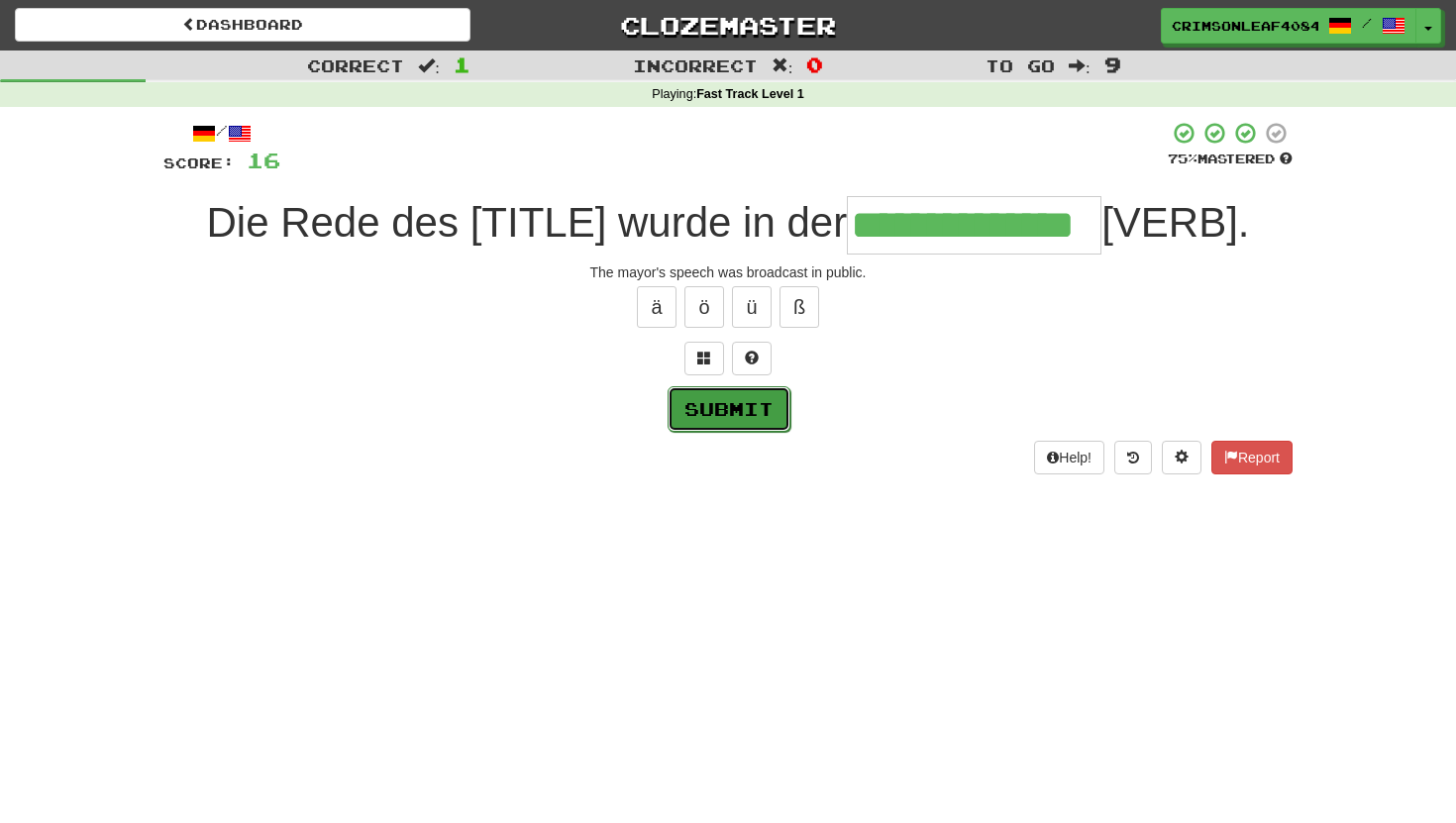 click on "Submit" at bounding box center [729, 409] 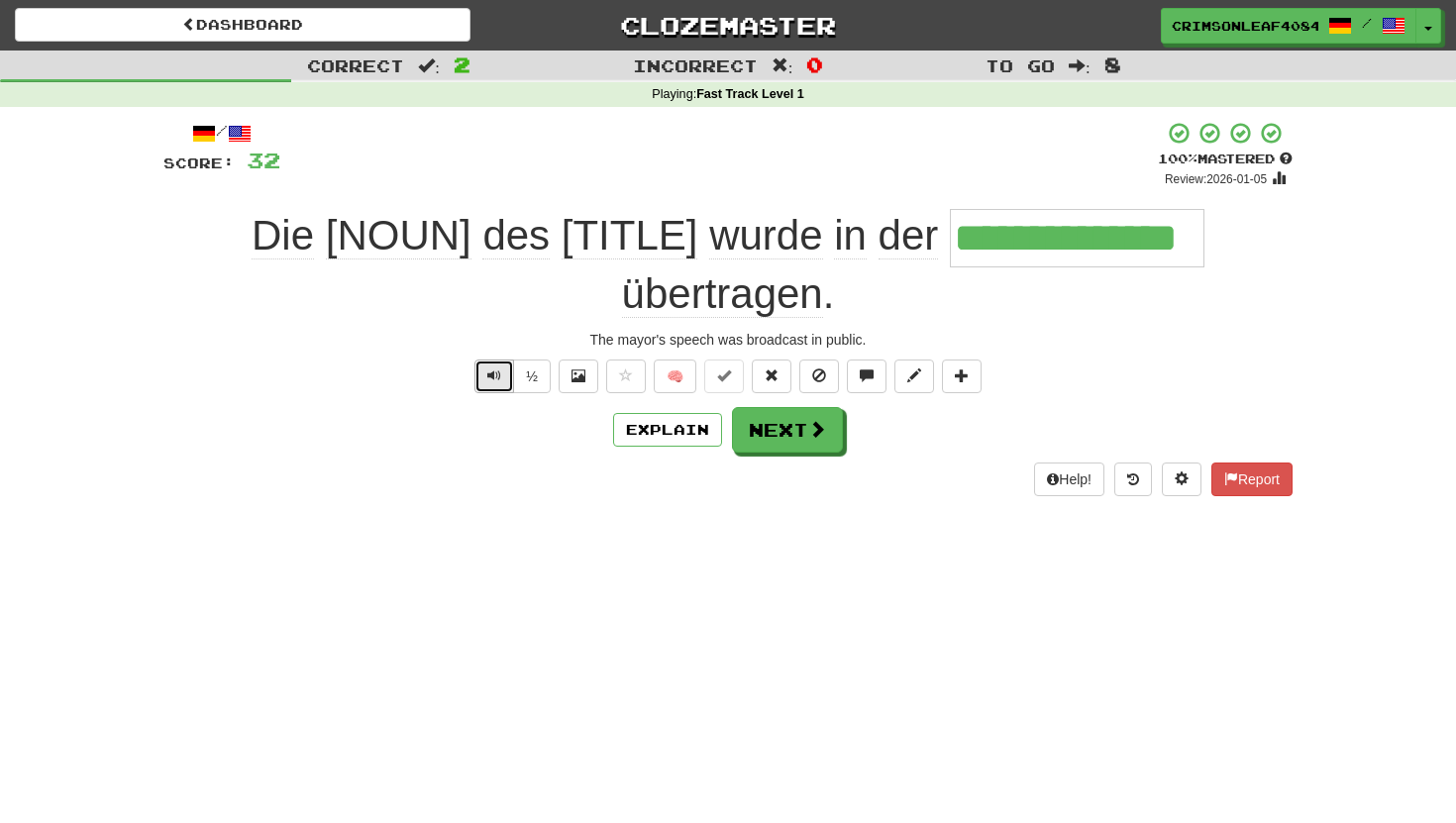 click at bounding box center [494, 376] 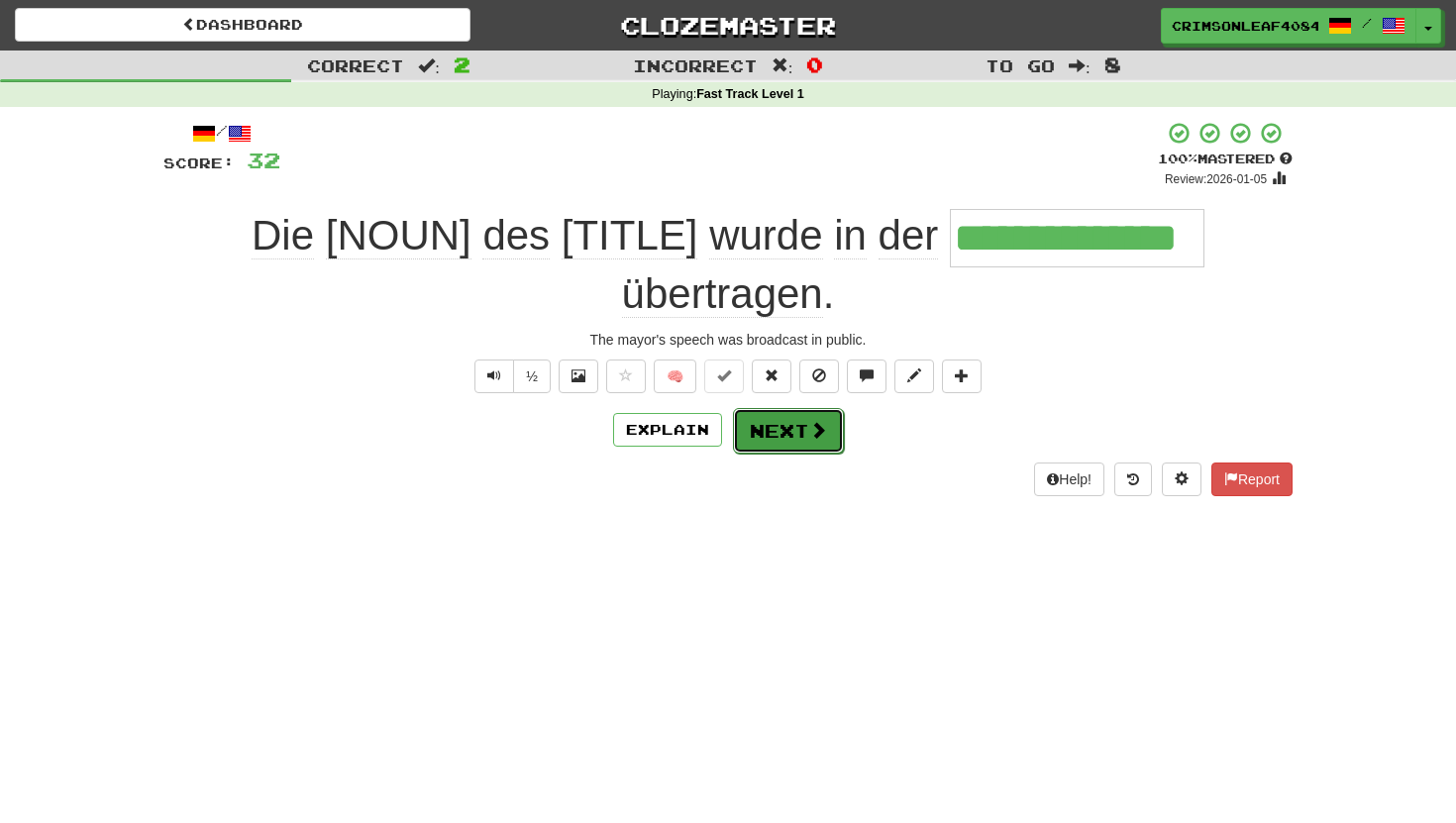 click on "Next" at bounding box center [788, 431] 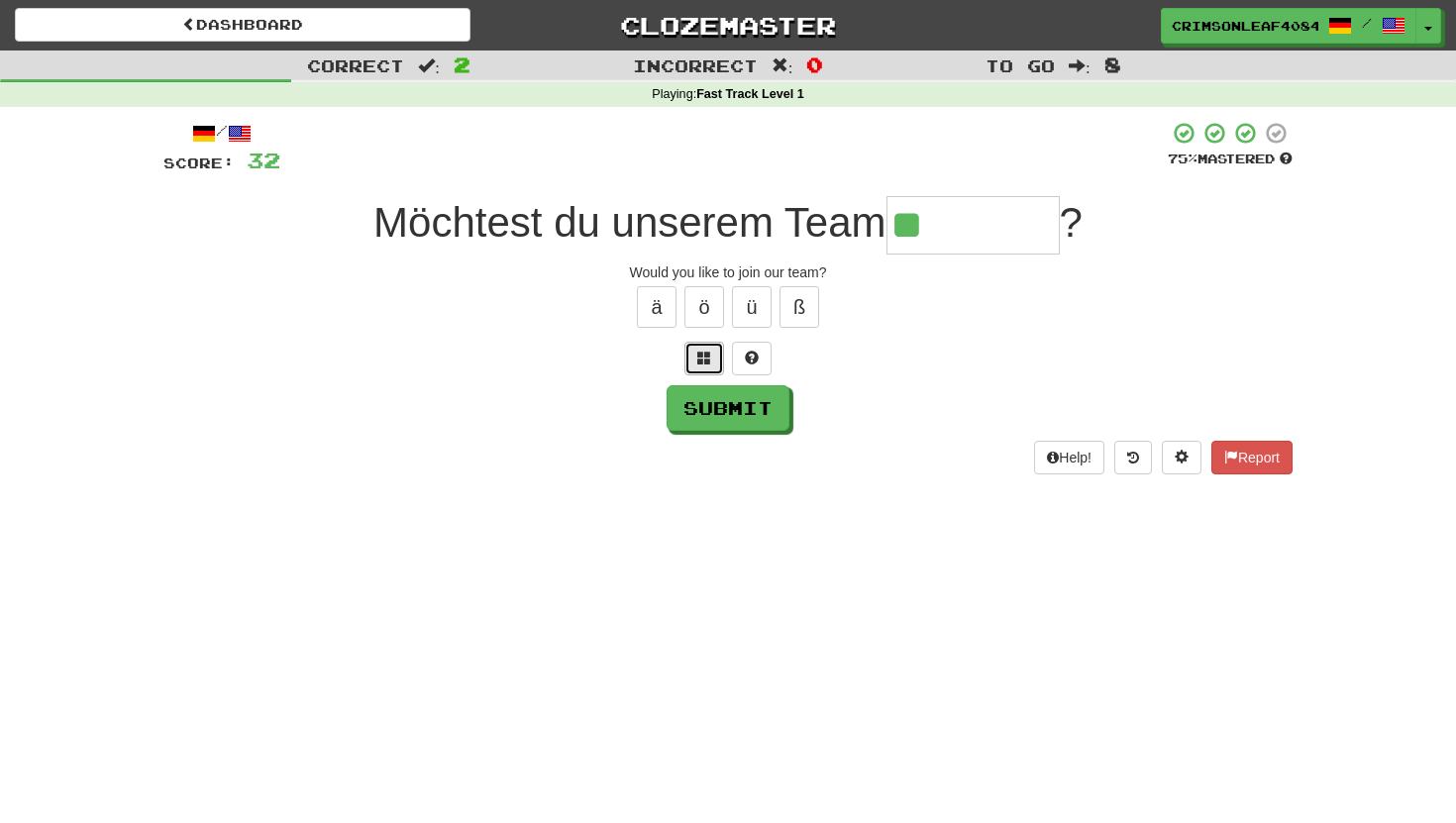 click at bounding box center (704, 359) 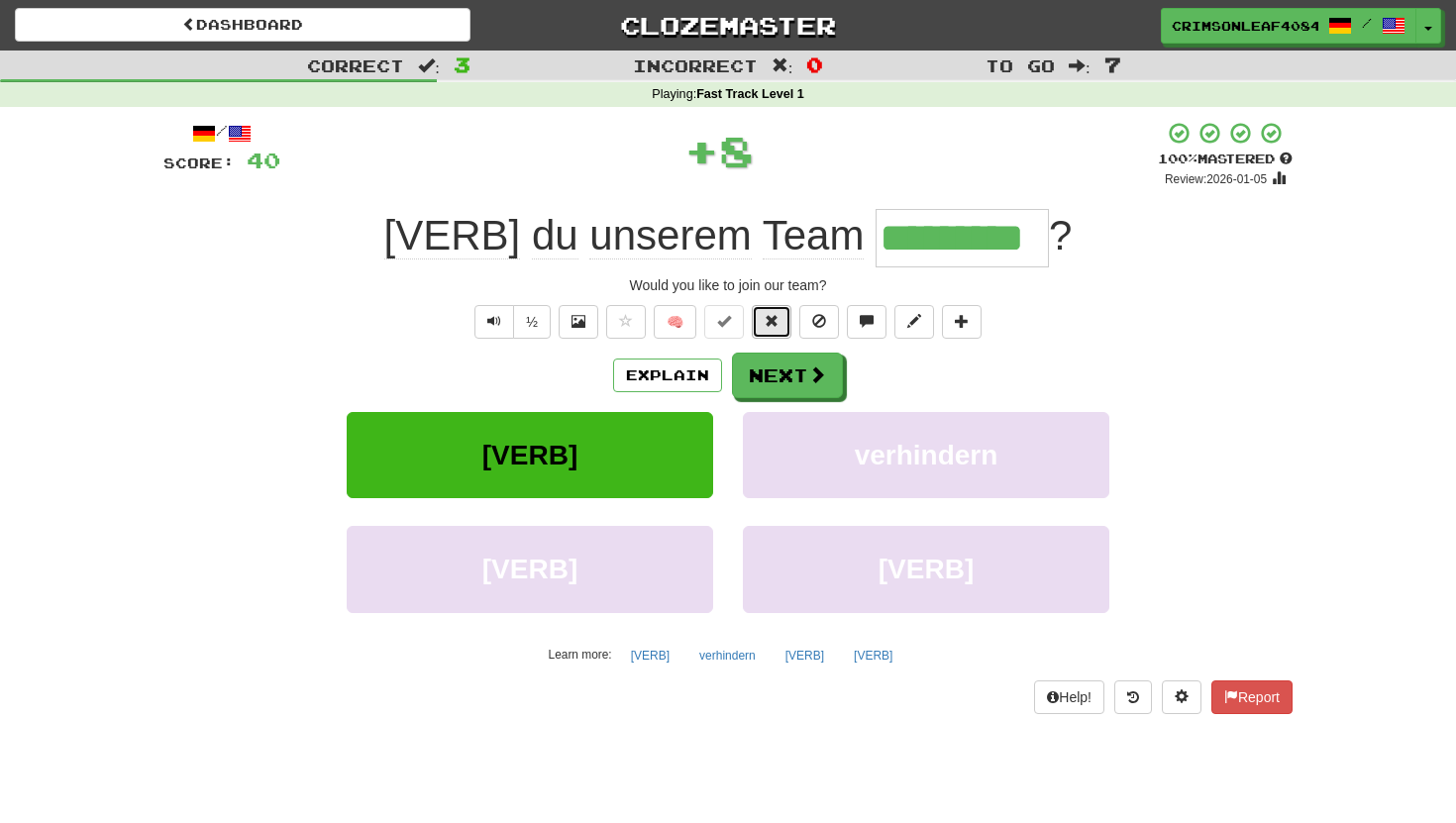 click at bounding box center [772, 321] 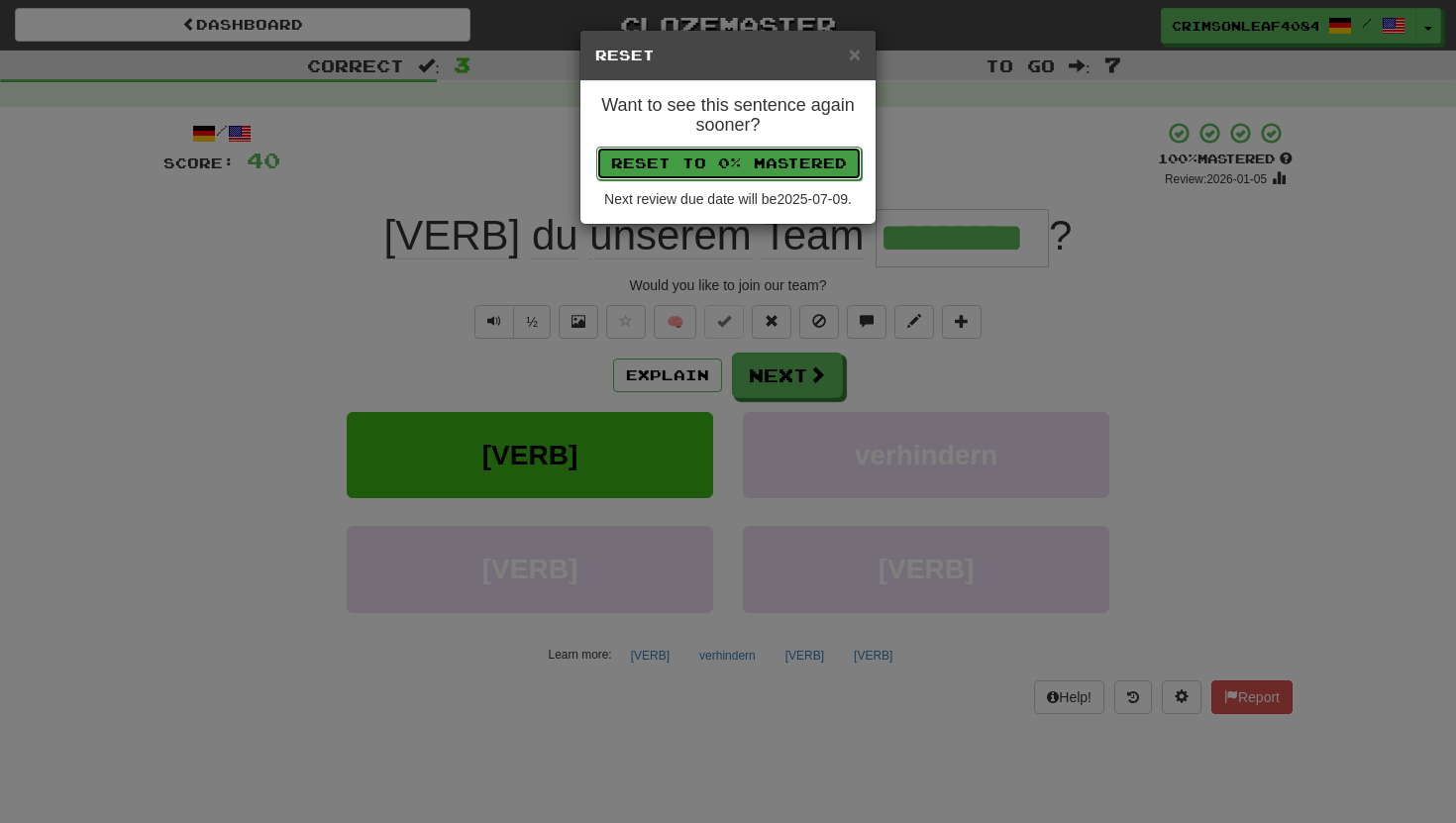 click on "Reset to 0% Mastered" at bounding box center [729, 163] 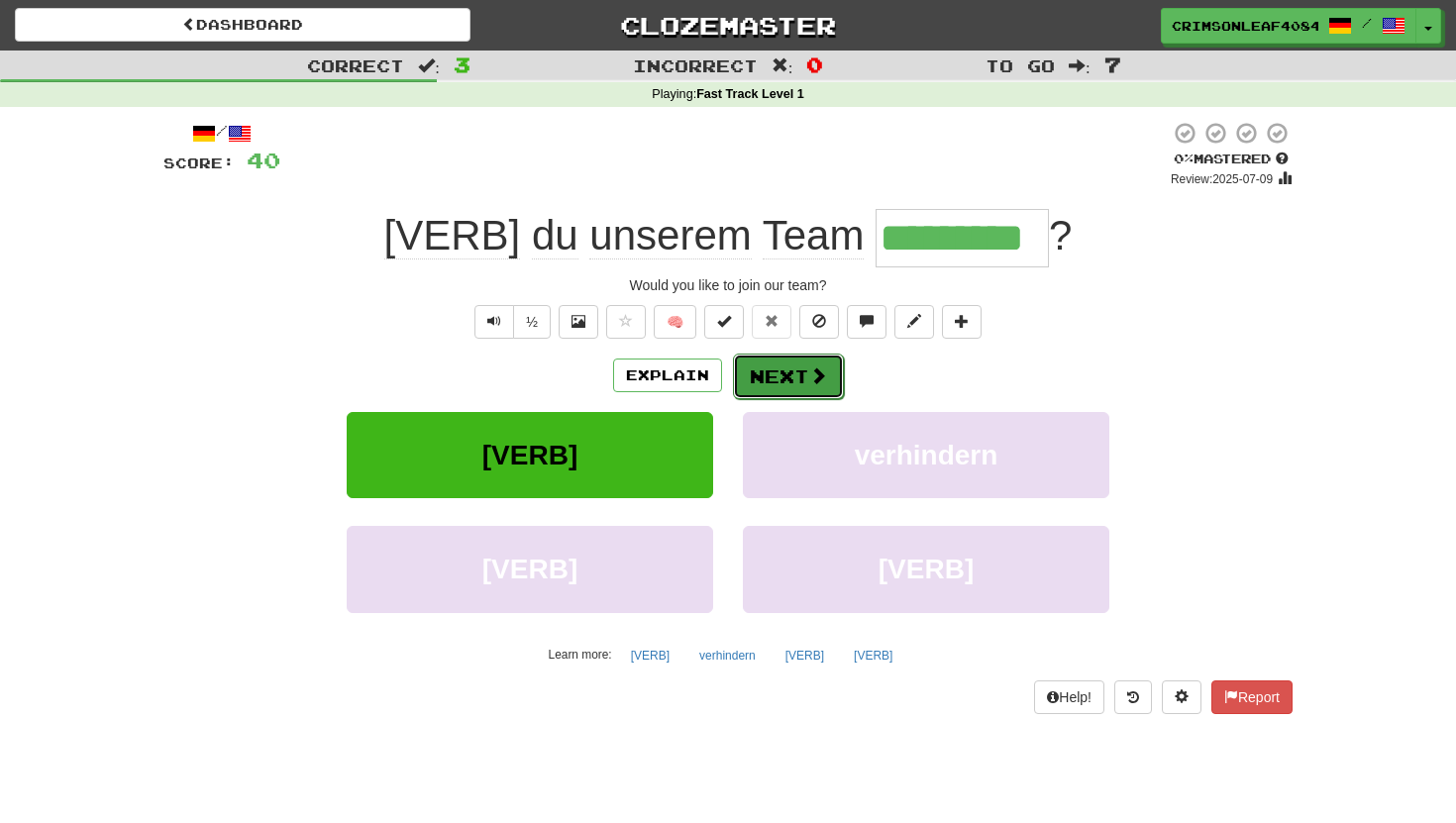 click on "Next" at bounding box center [788, 376] 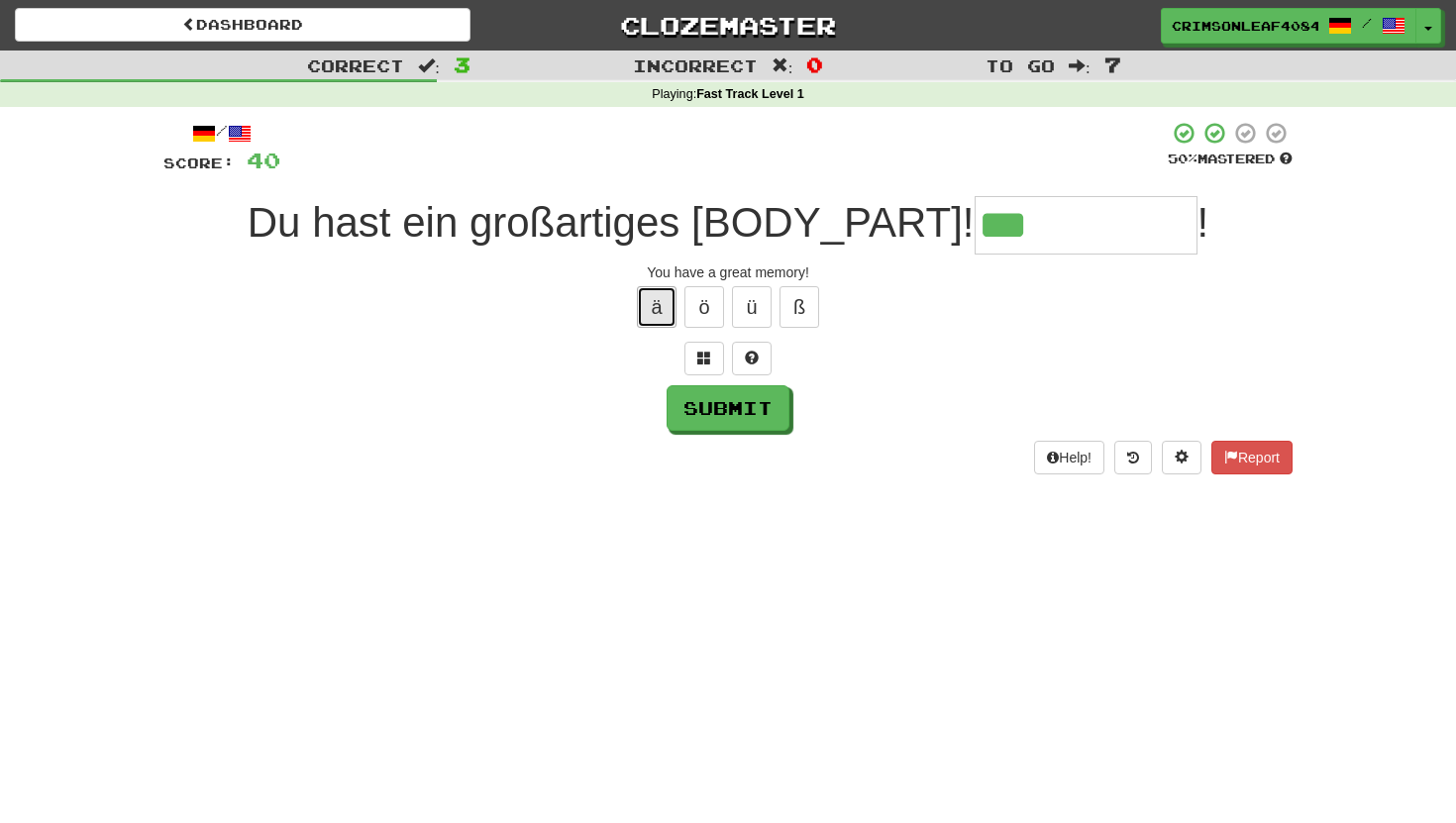 click on "ä" at bounding box center (657, 307) 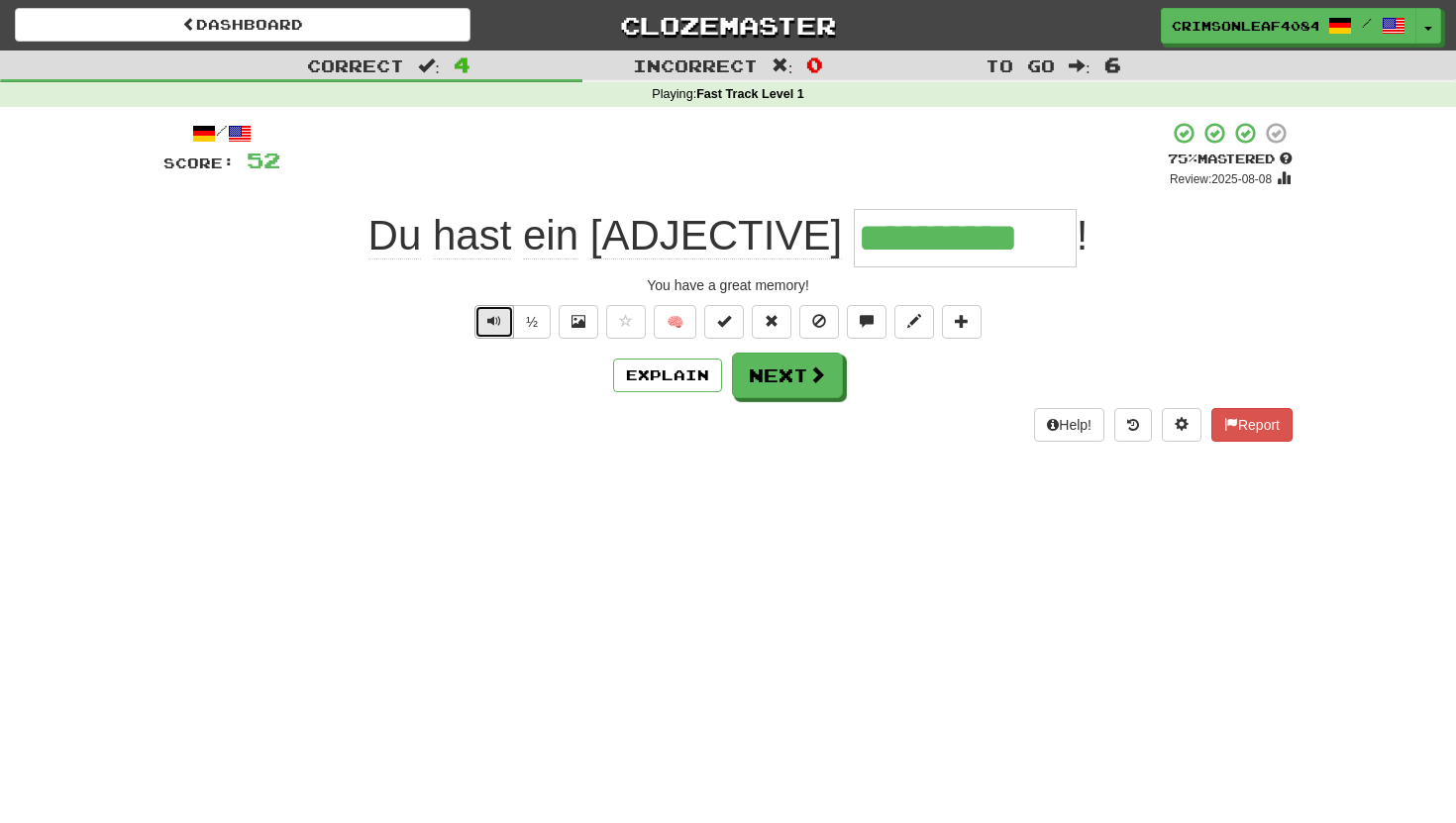 click at bounding box center [494, 321] 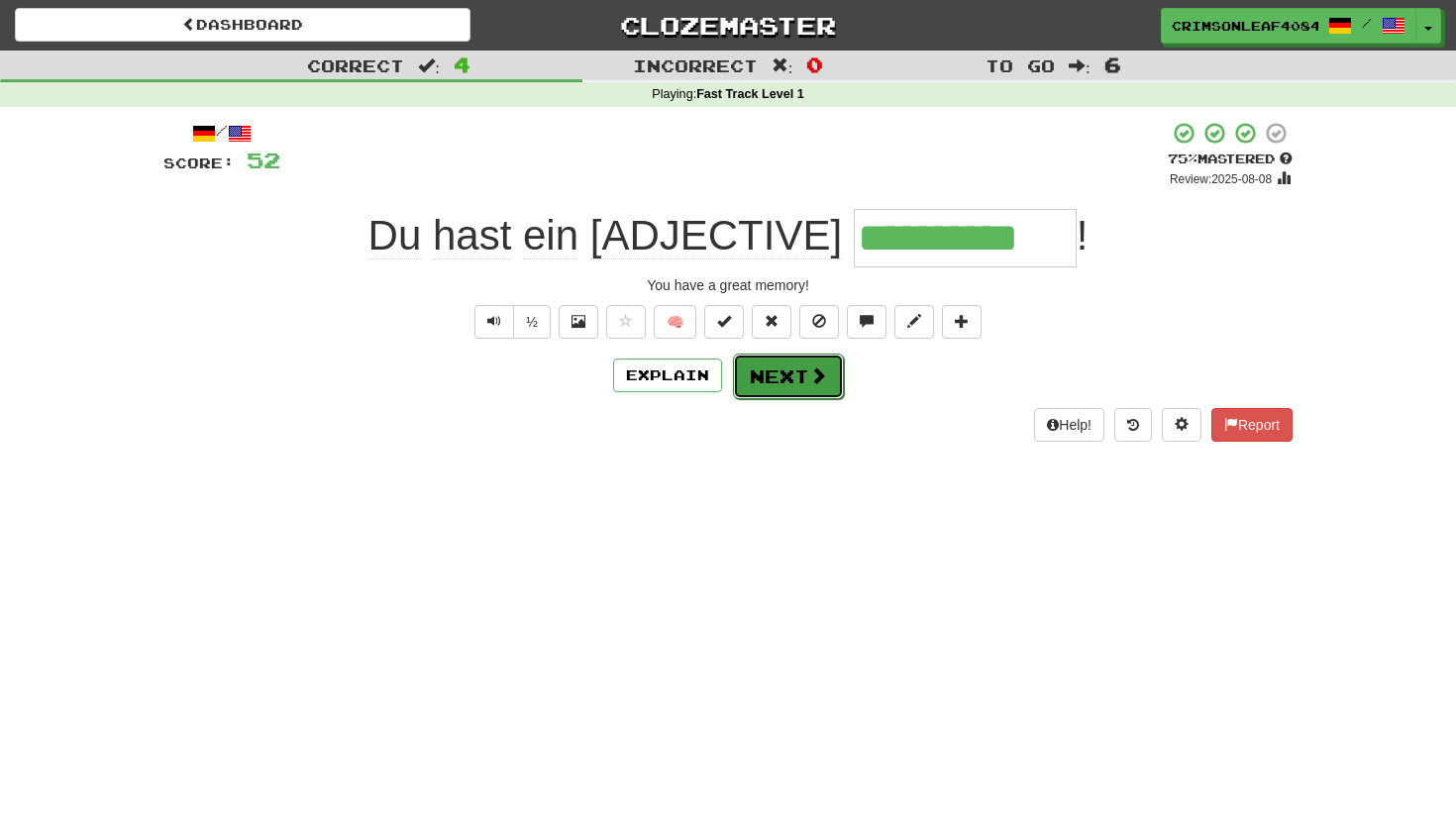 click on "Next" at bounding box center (788, 376) 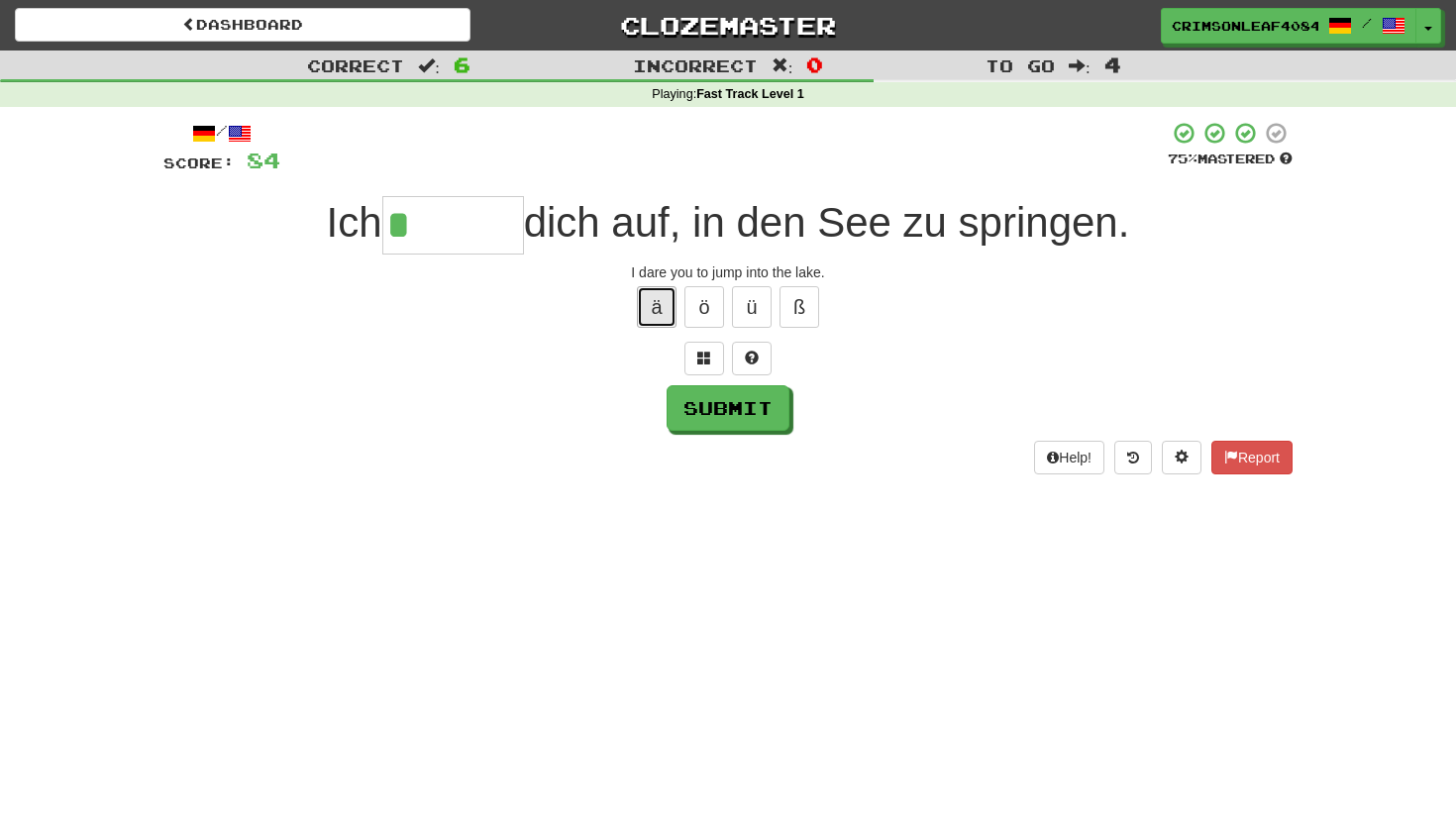 click on "ä" at bounding box center [657, 307] 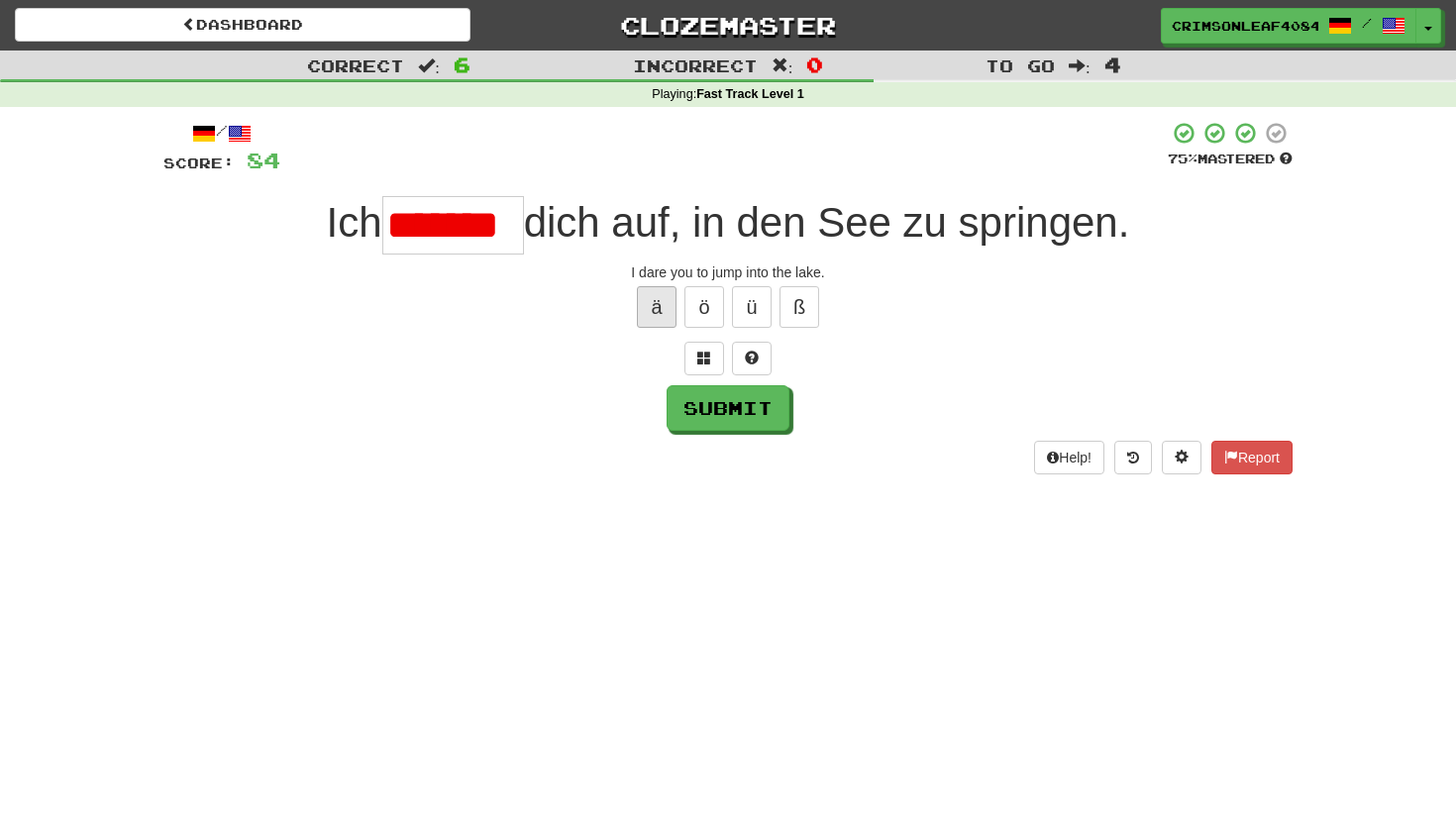 scroll, scrollTop: 0, scrollLeft: 0, axis: both 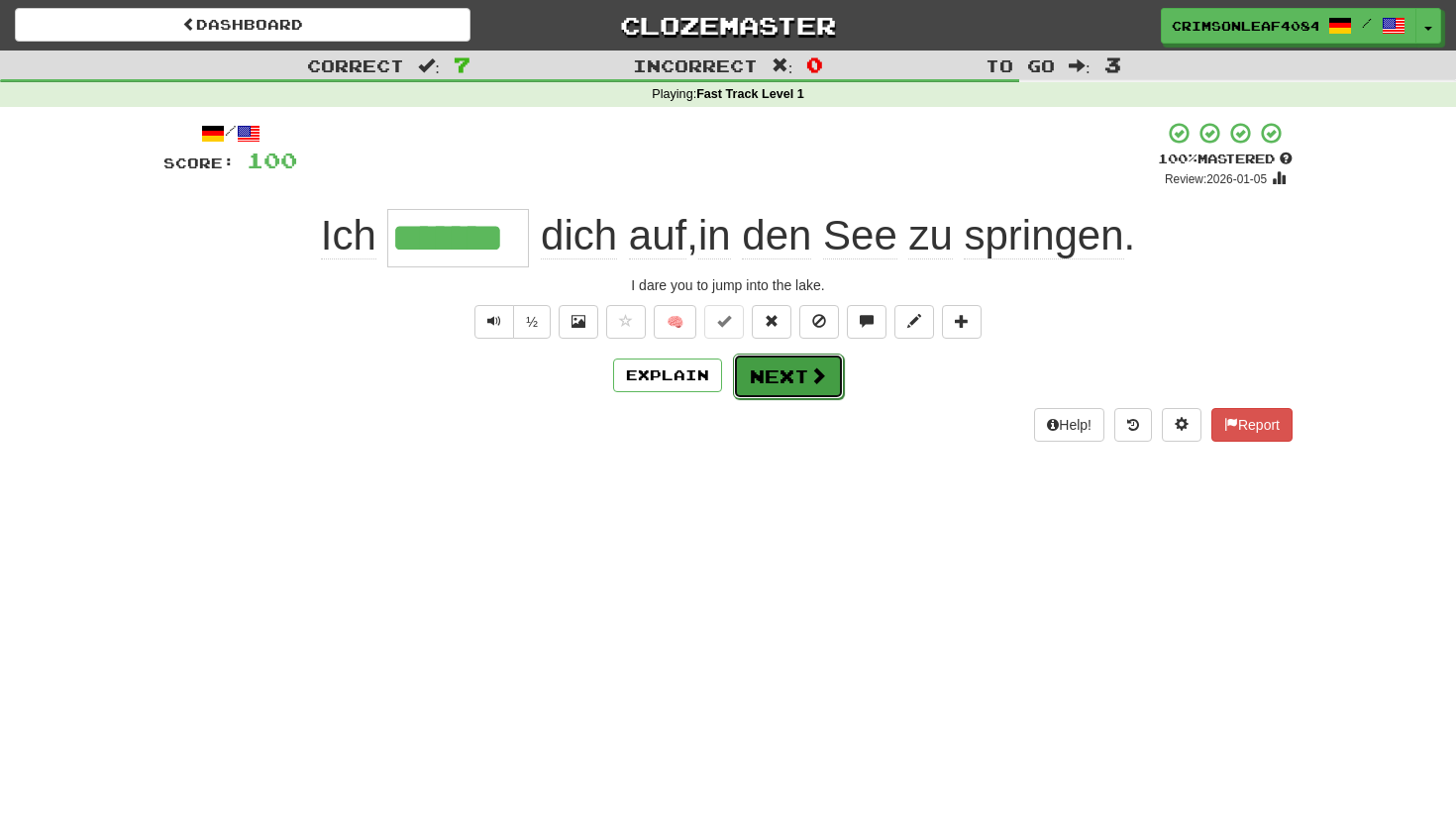 click at bounding box center (818, 375) 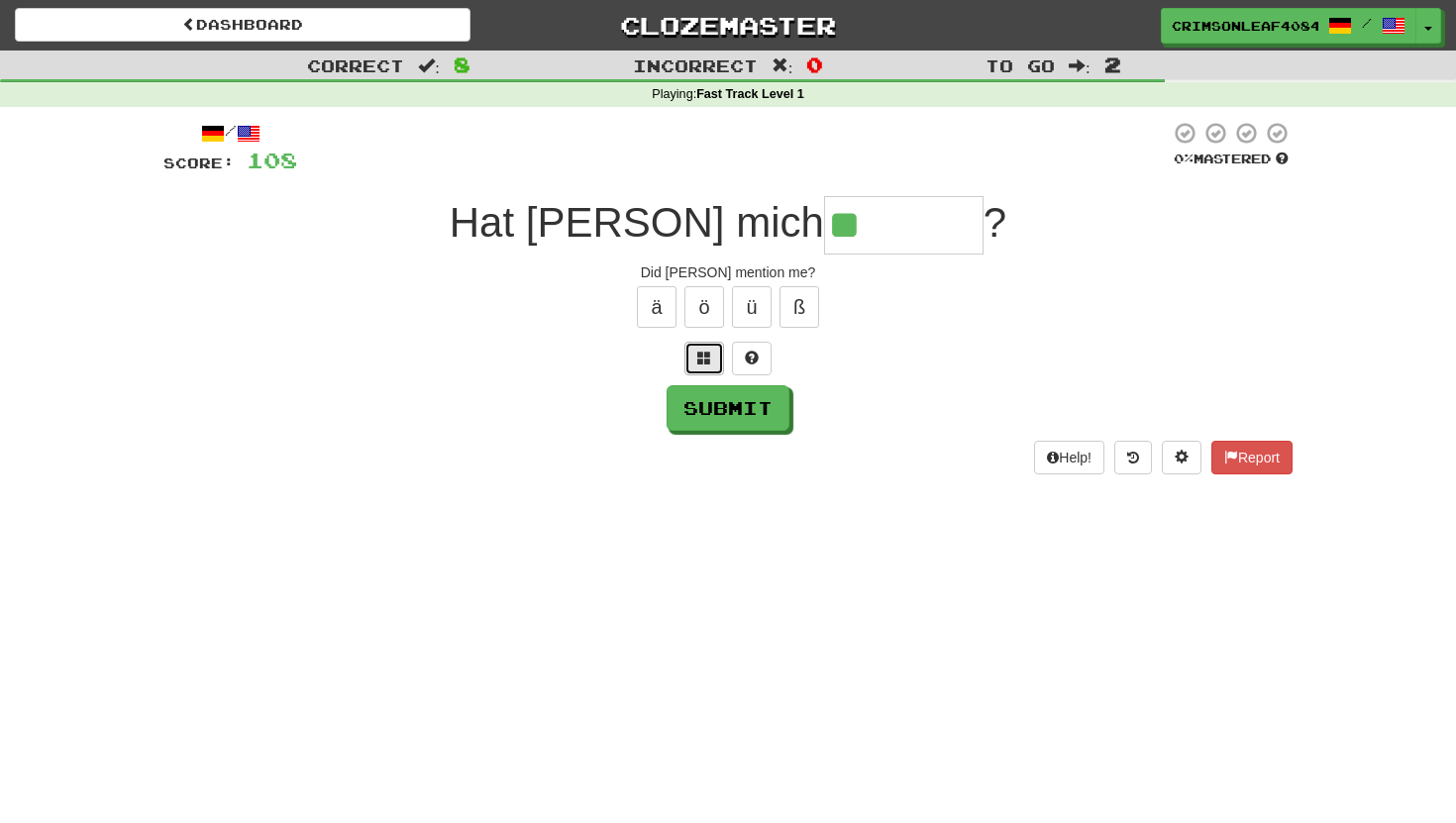 click at bounding box center (704, 358) 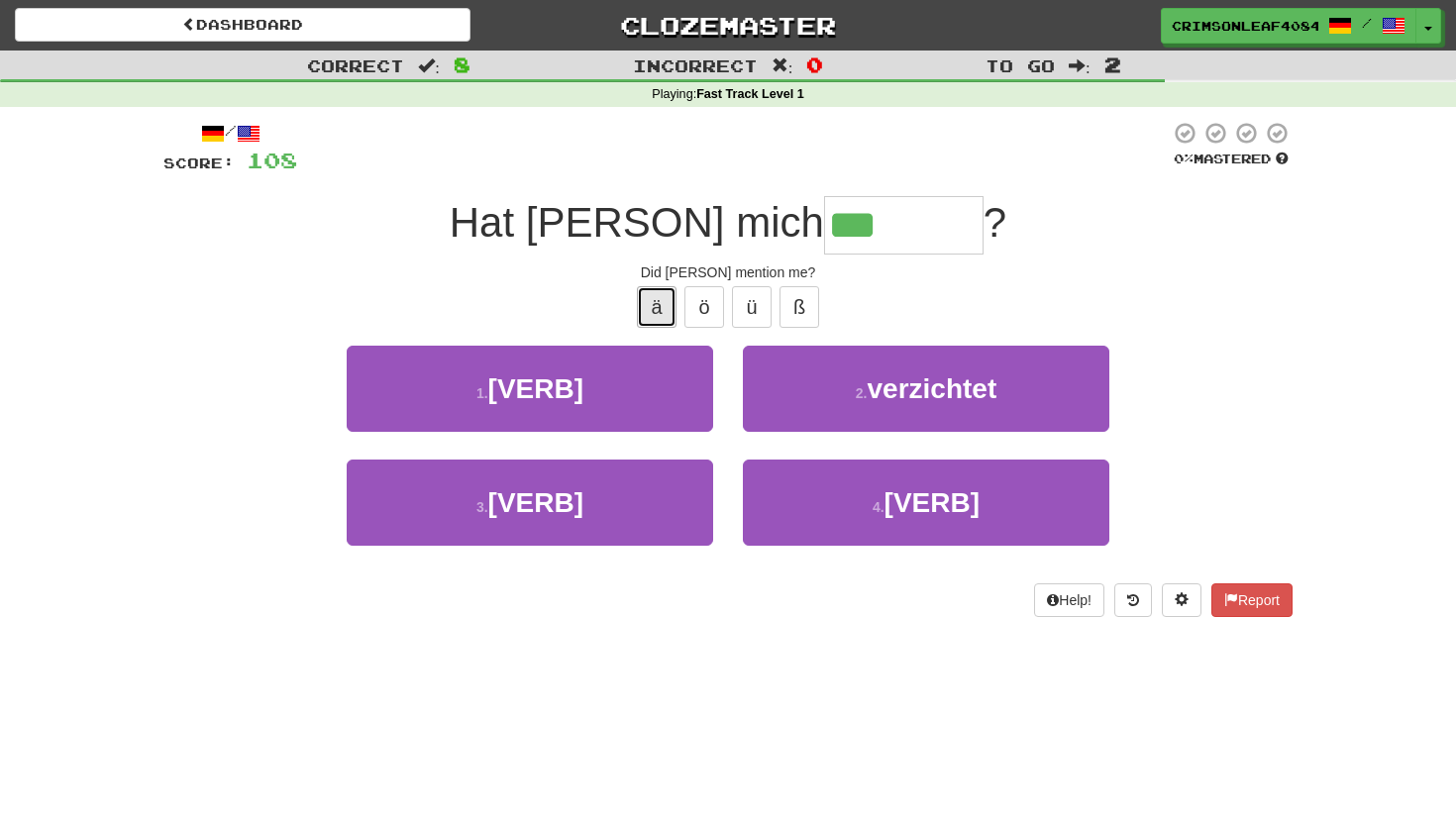 click on "ä" at bounding box center [657, 307] 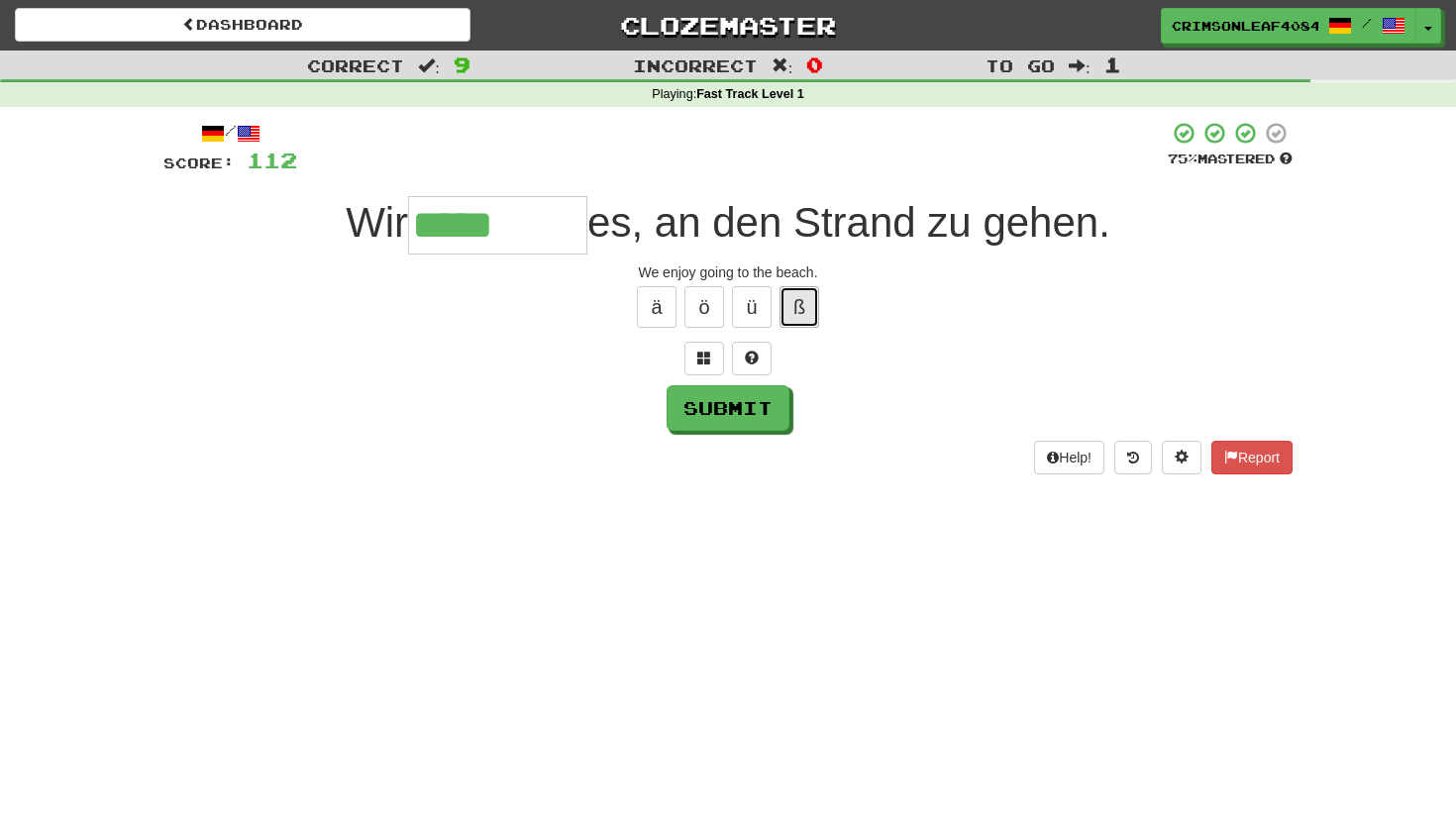 click on "ß" at bounding box center (799, 307) 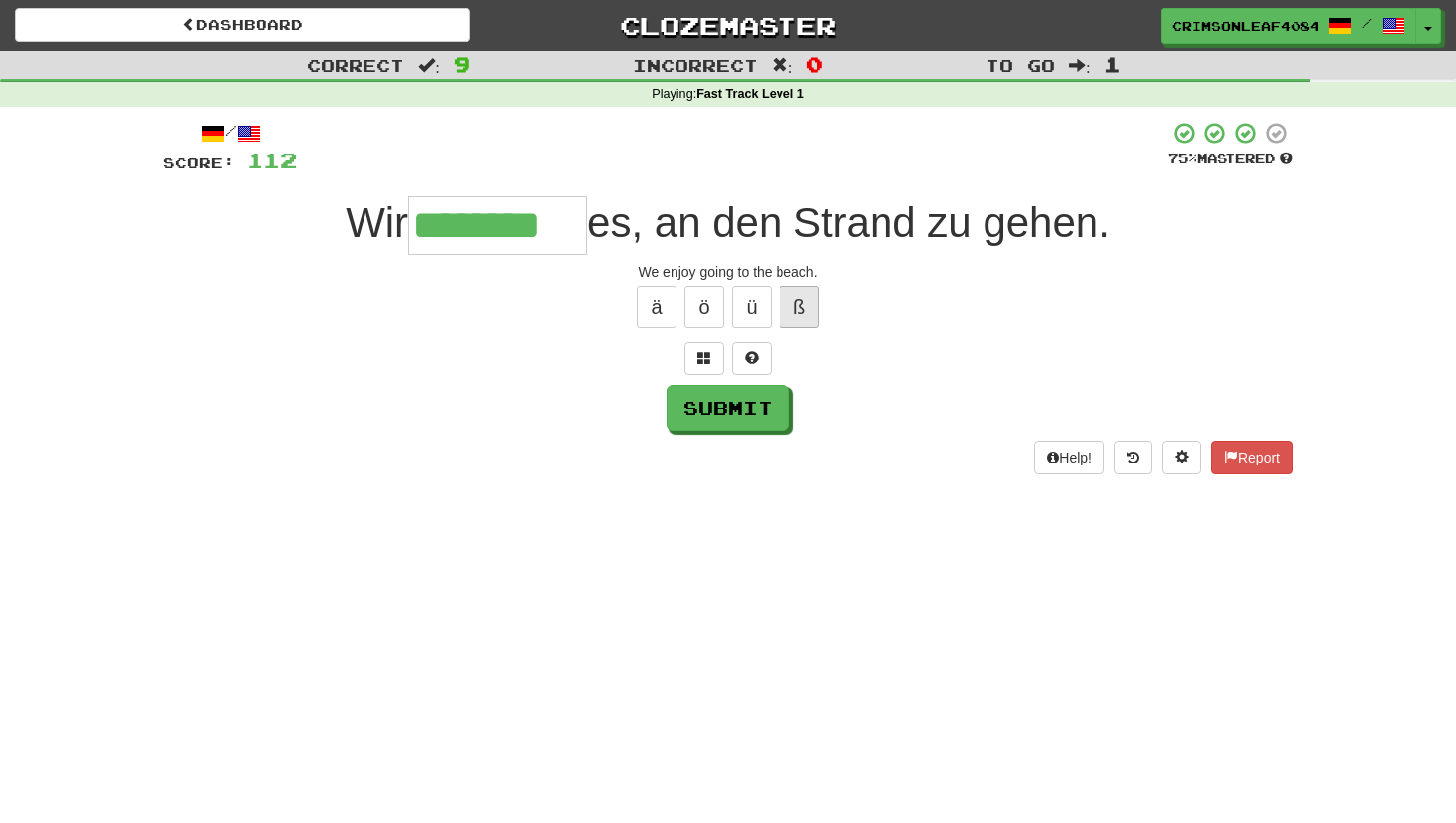 type on "********" 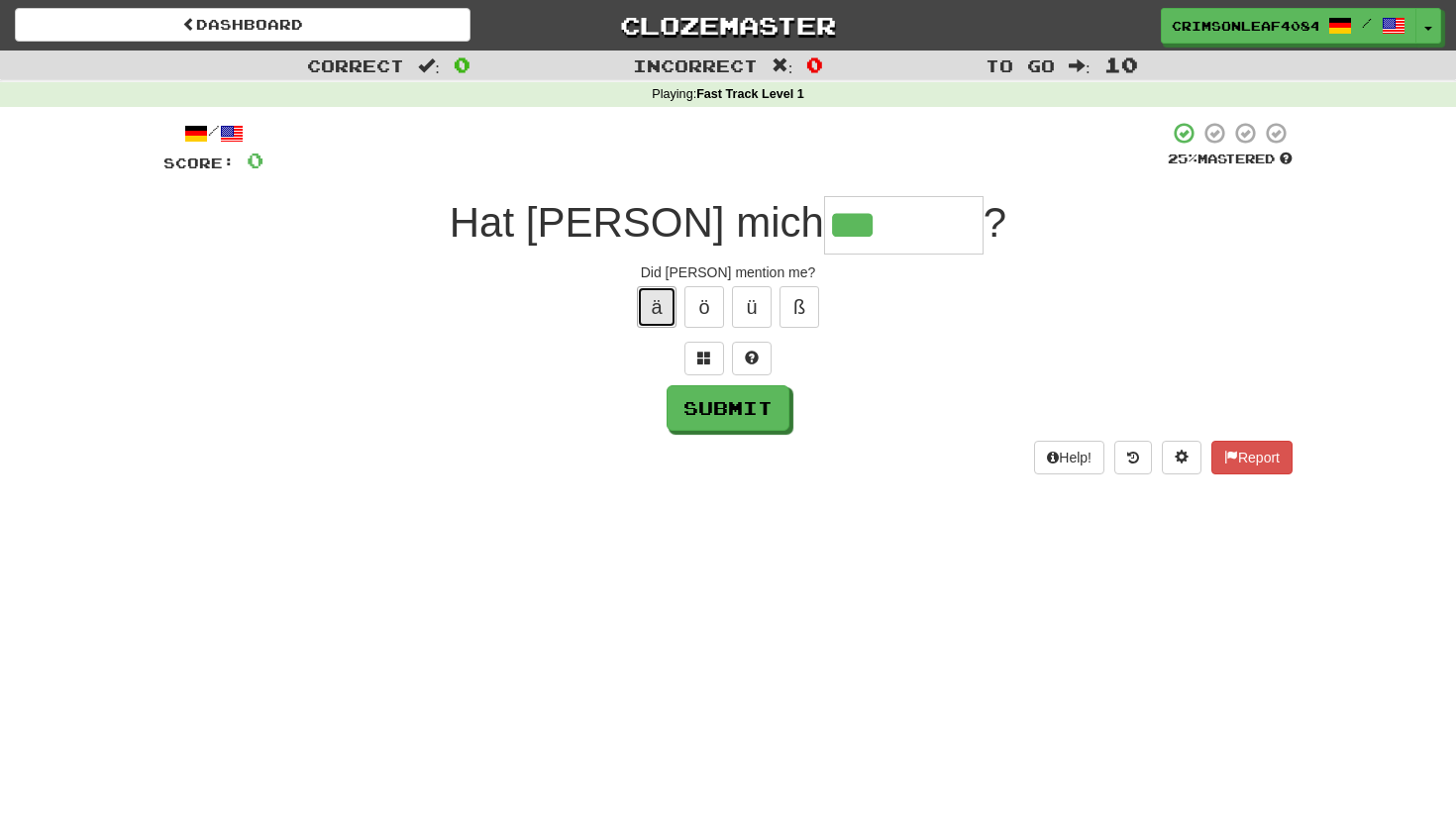 click on "ä" at bounding box center (657, 307) 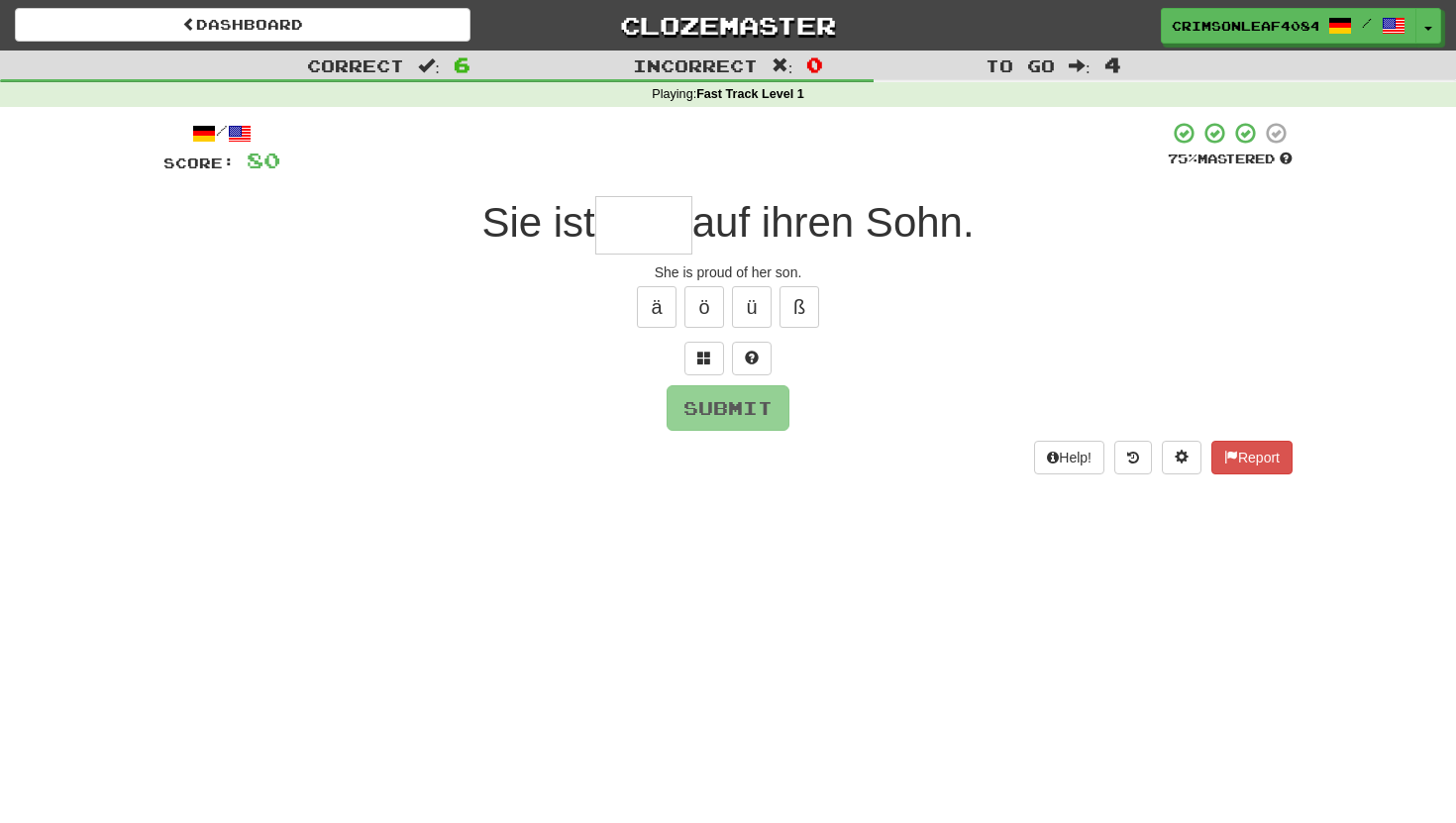 click on "/  Score:   80 75 %  Mastered Sie ist   auf ihren Sohn. She is proud of her son. ä ö ü ß Submit  Help!  Report" at bounding box center [728, 297] 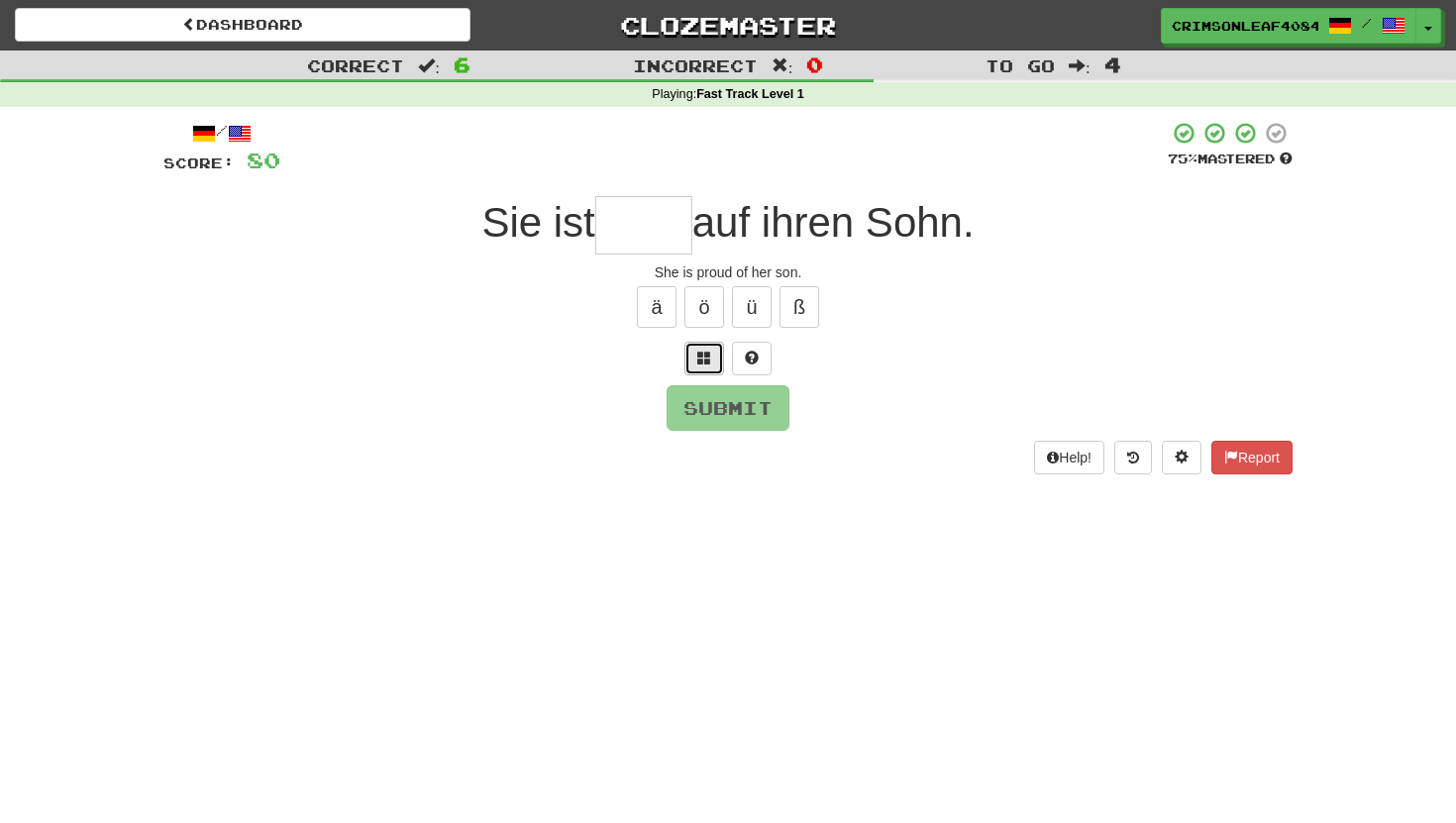 click at bounding box center [704, 358] 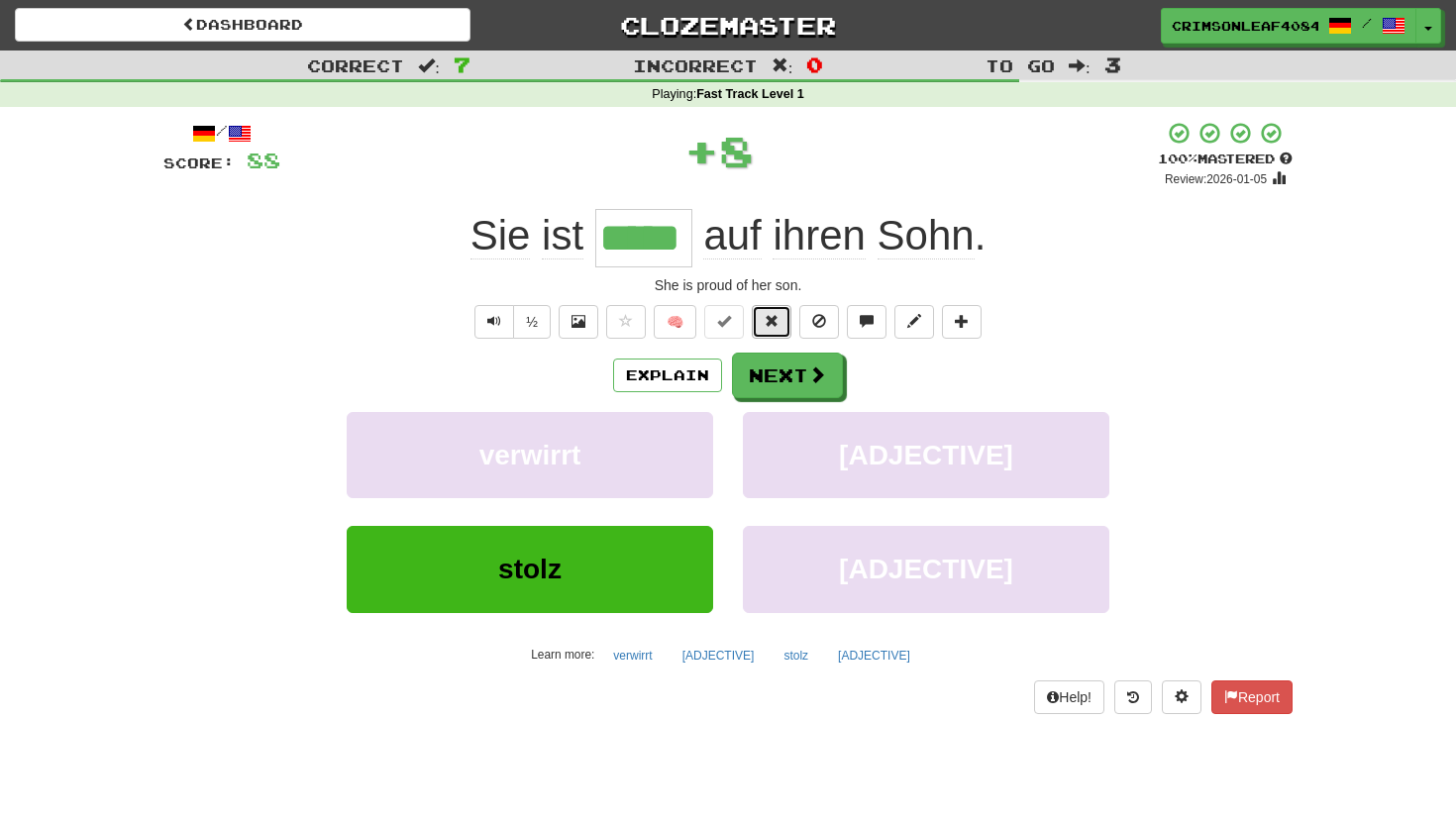 click at bounding box center (772, 322) 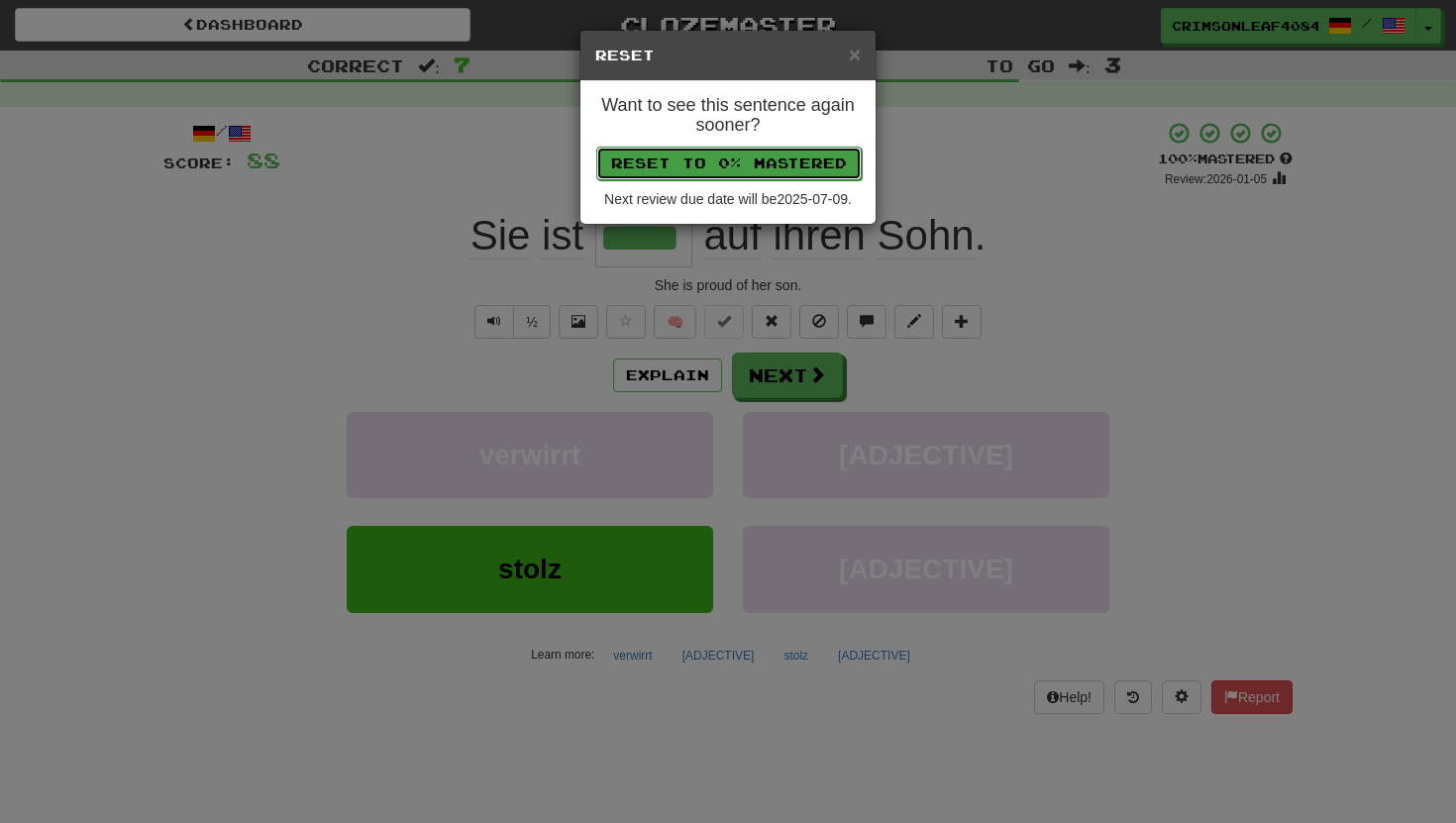 click on "Reset to 0% Mastered" at bounding box center [729, 163] 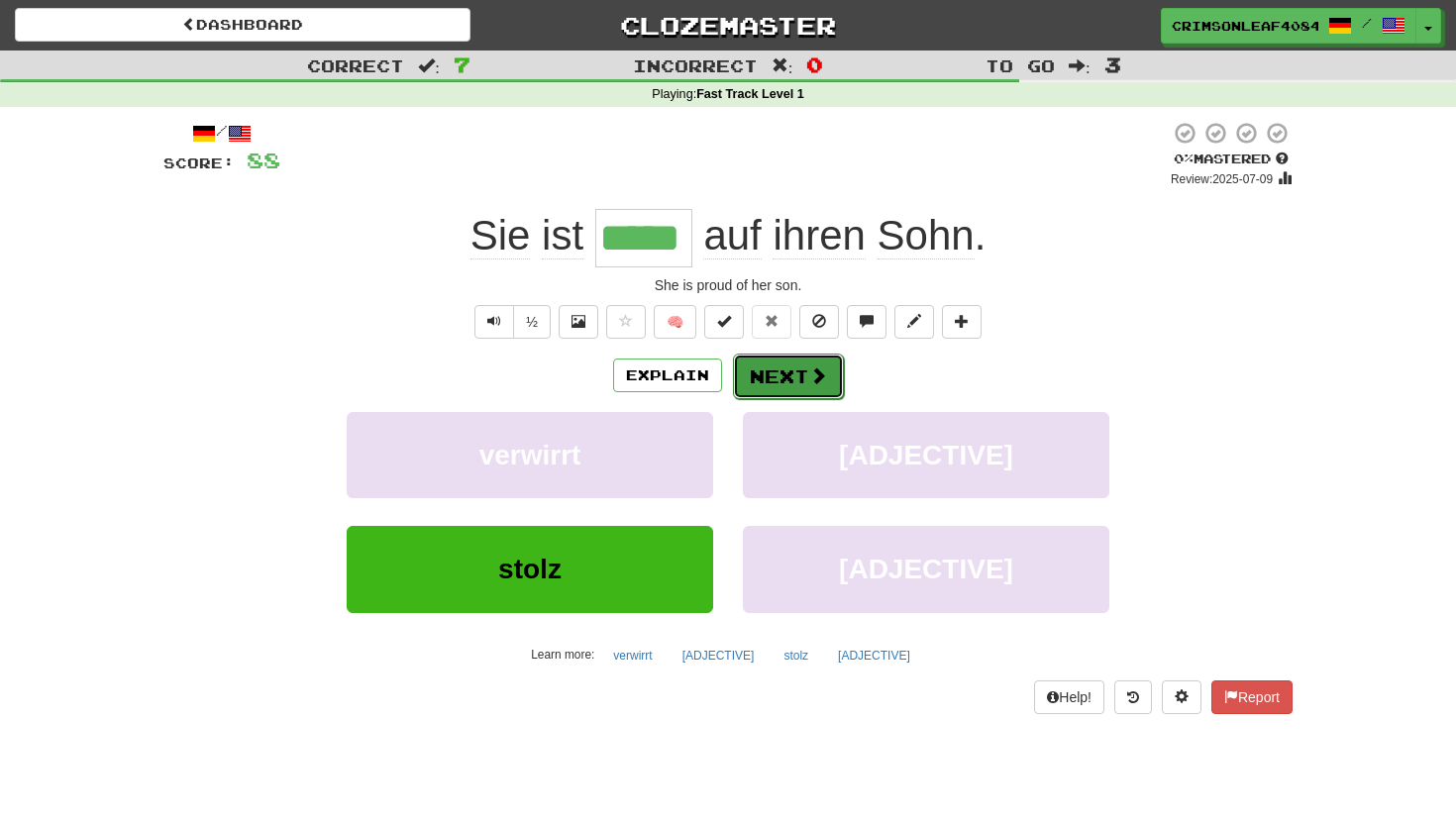 click on "Next" at bounding box center (788, 376) 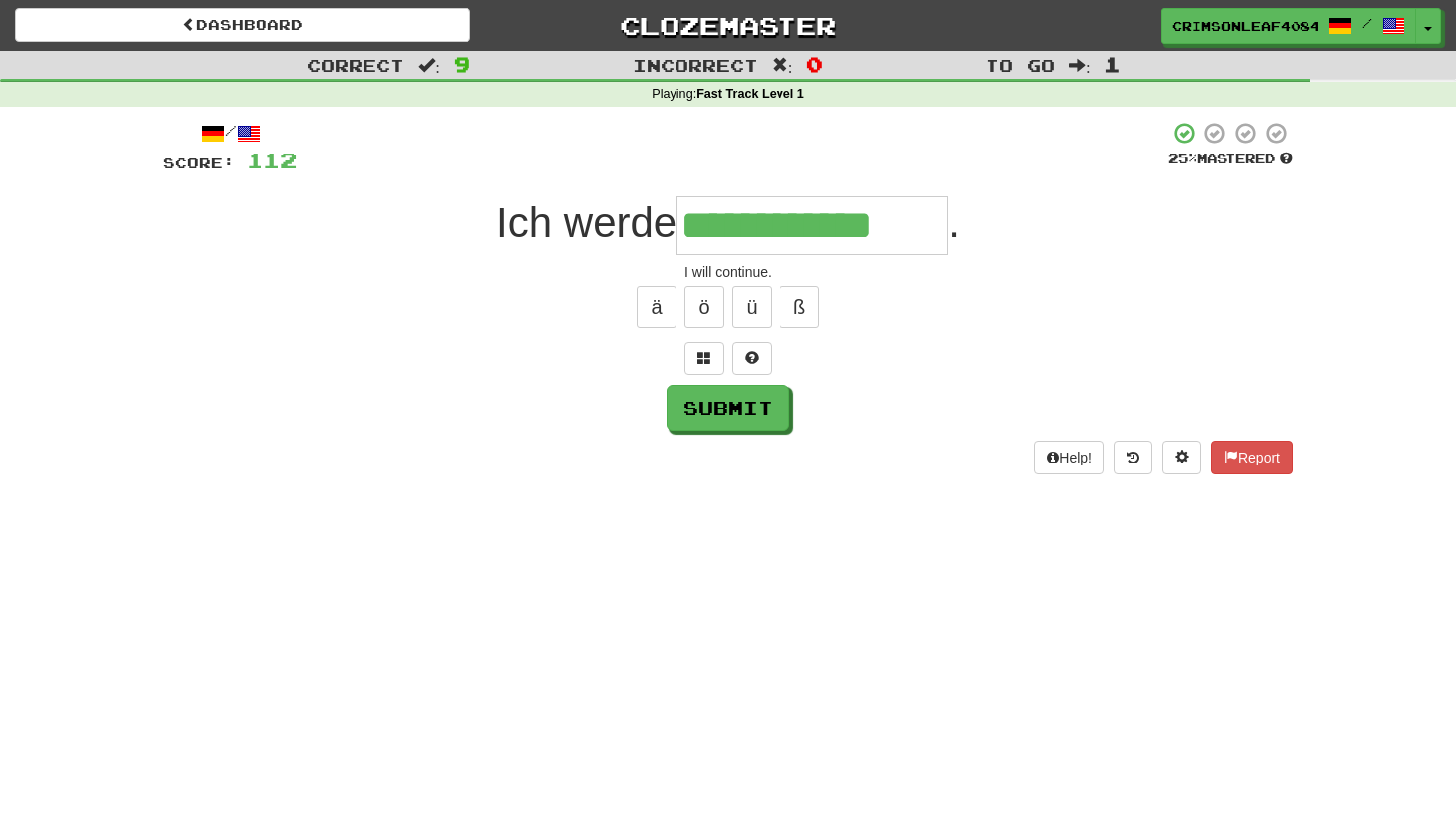 type on "**********" 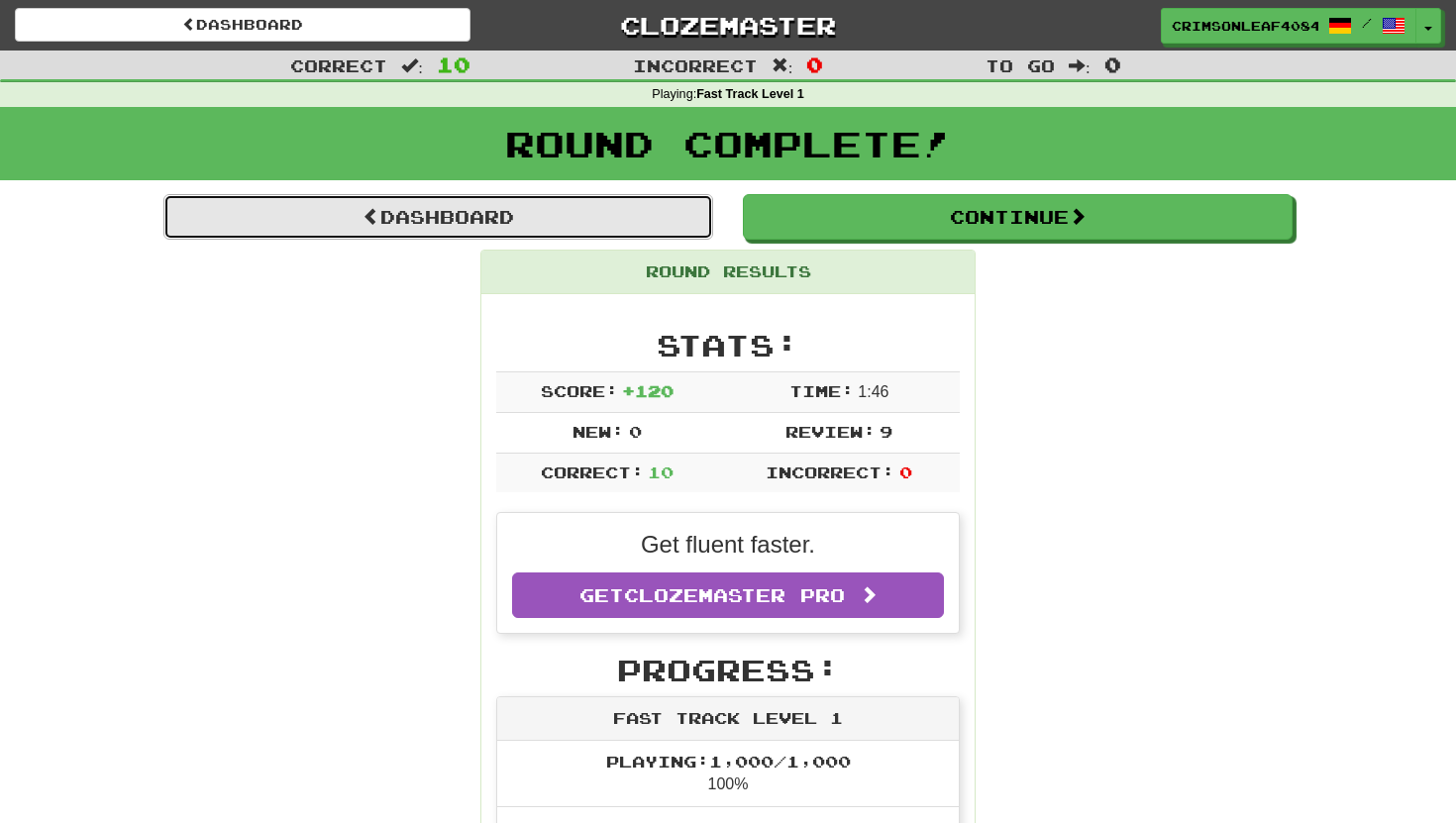 click on "Dashboard" at bounding box center [438, 217] 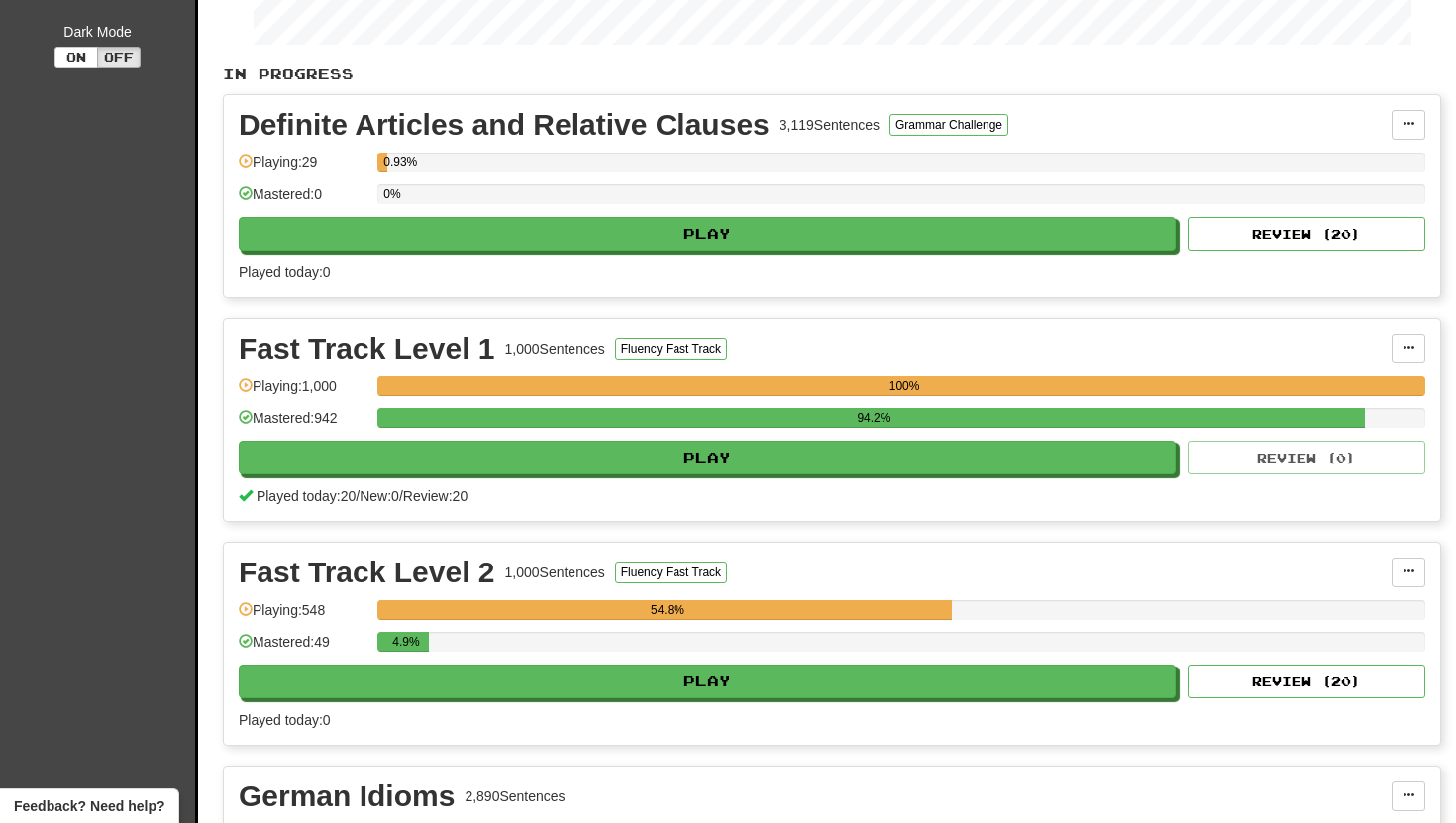 scroll, scrollTop: 430, scrollLeft: 0, axis: vertical 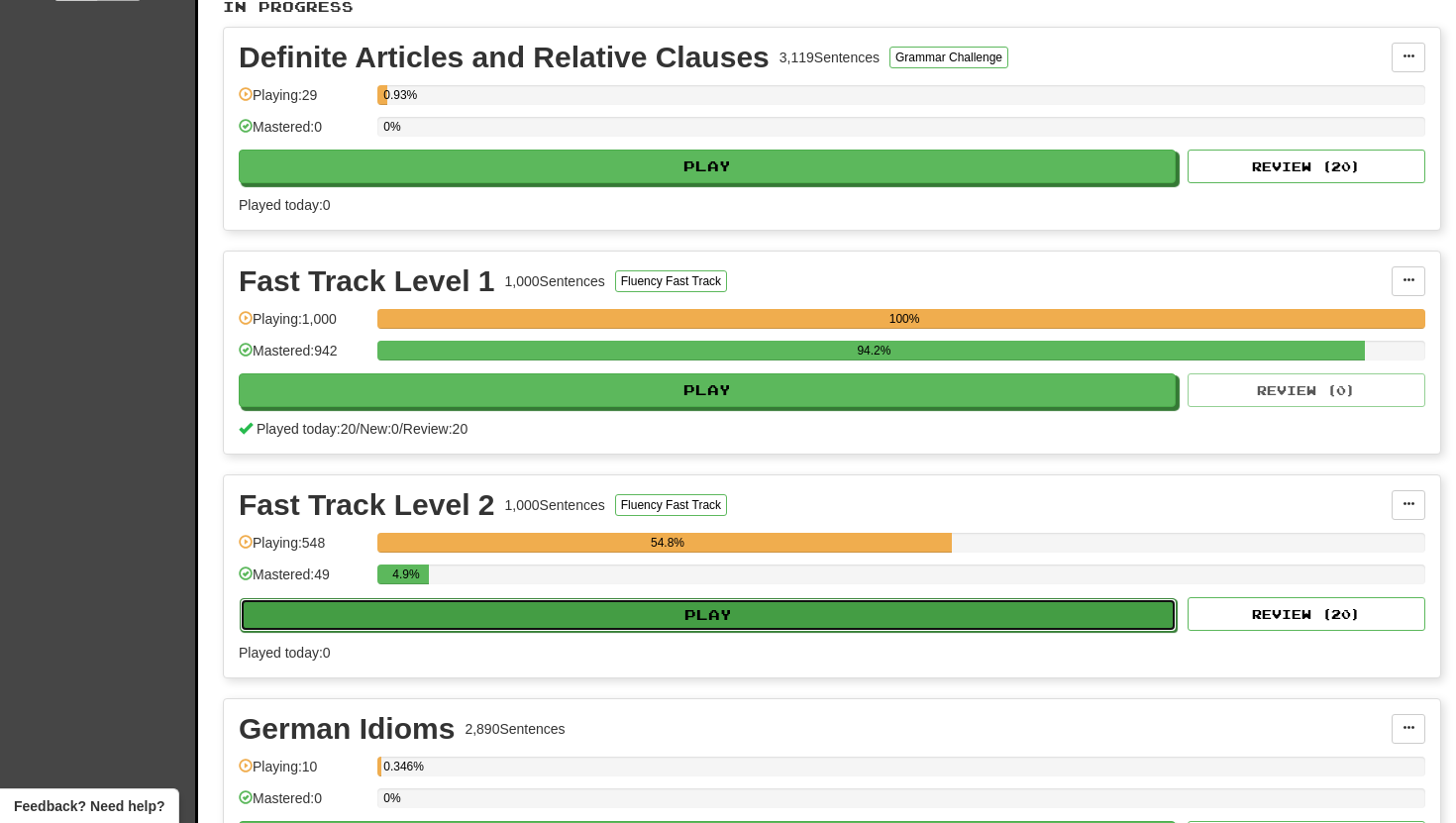 click on "Play" at bounding box center [707, 166] 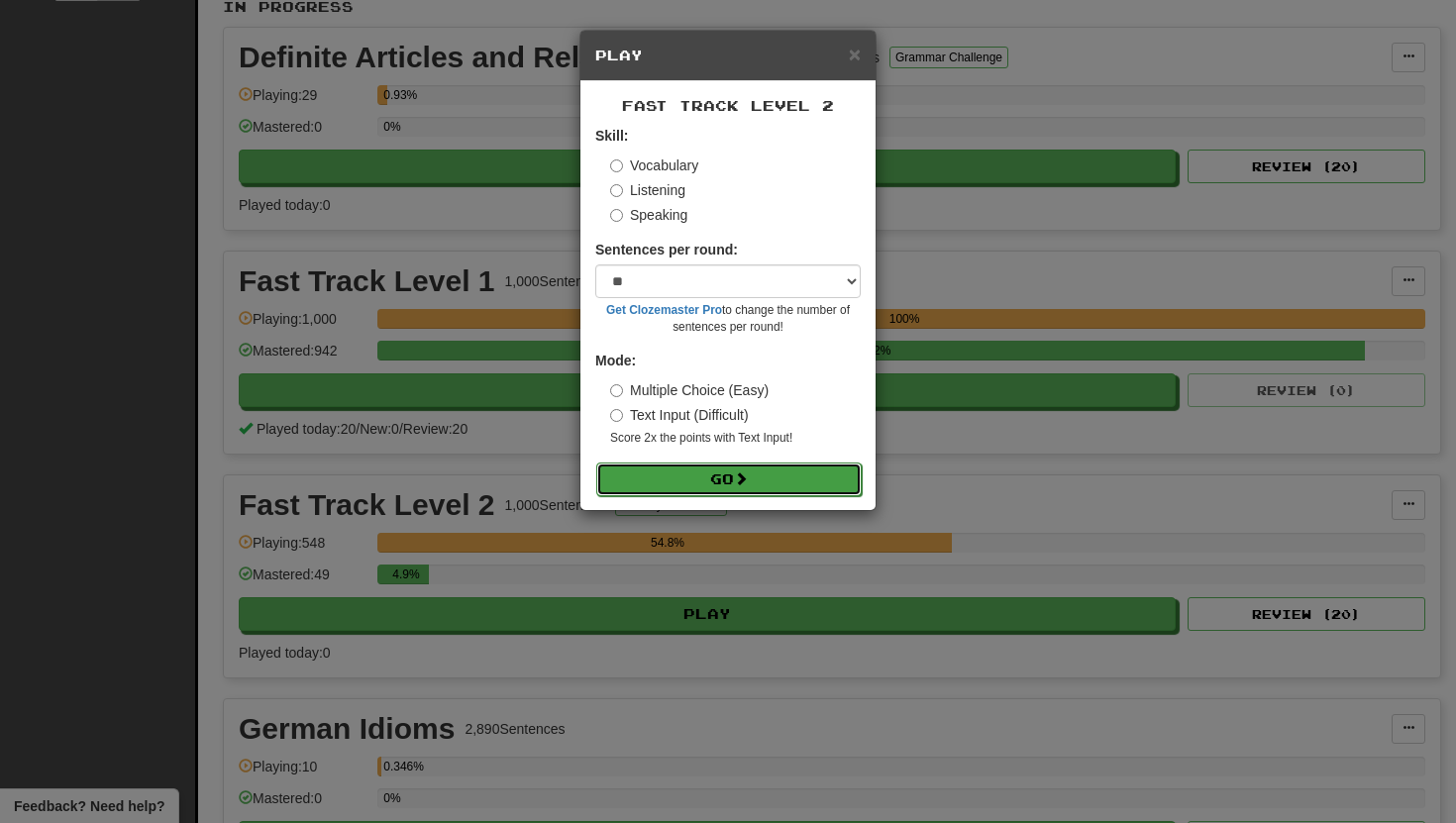 click on "Go" at bounding box center [729, 479] 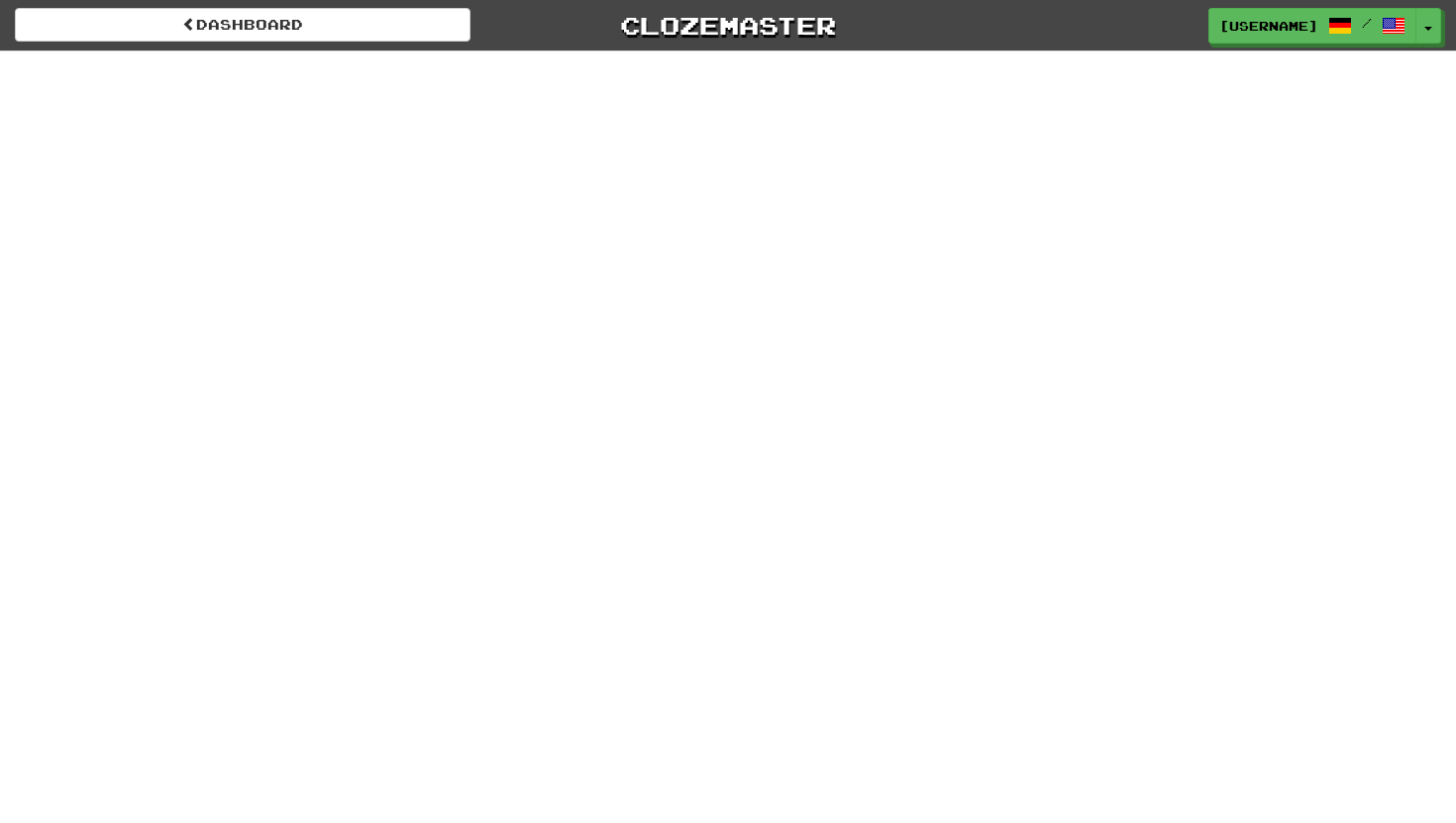 scroll, scrollTop: 0, scrollLeft: 0, axis: both 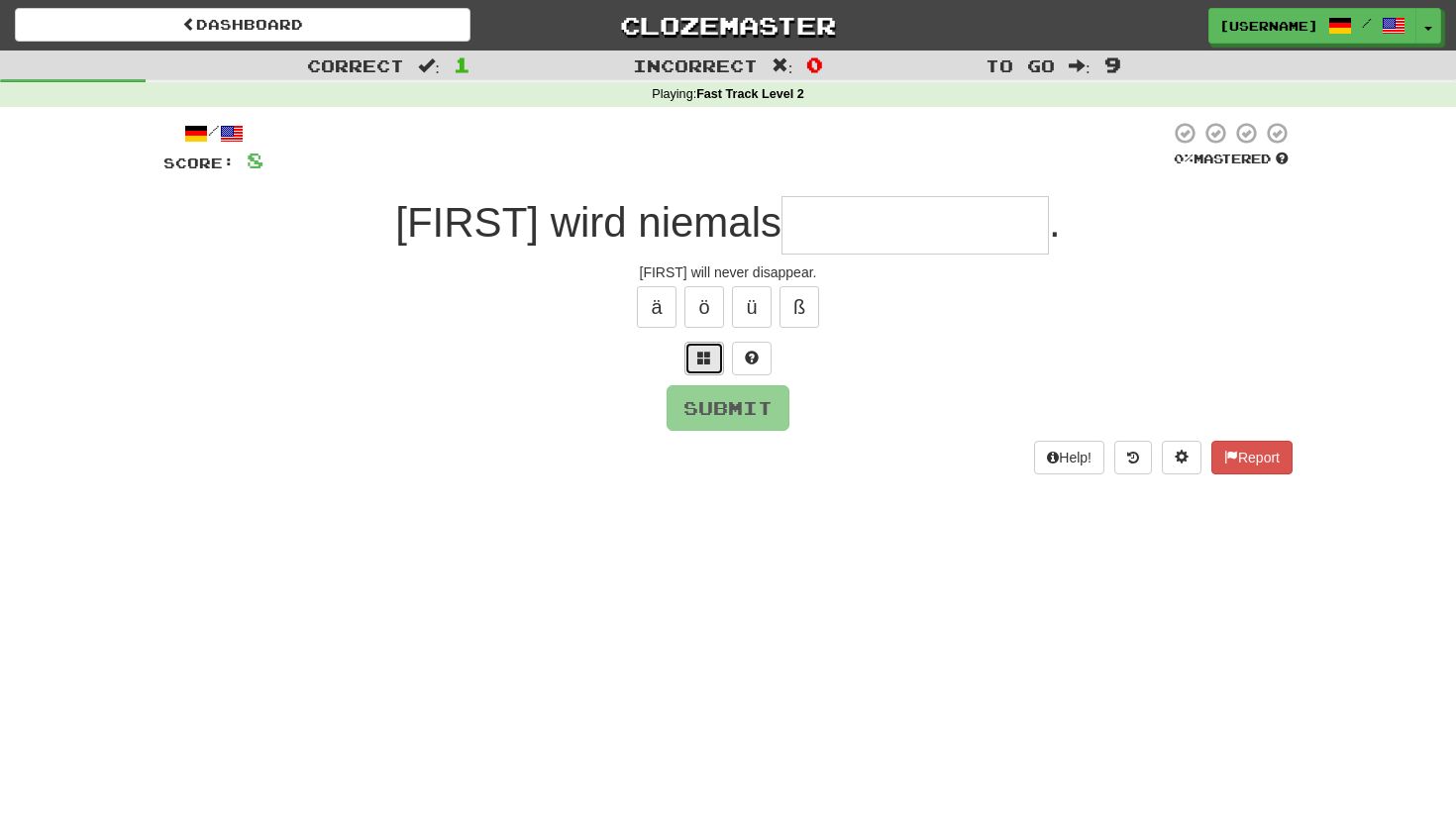 click at bounding box center [704, 359] 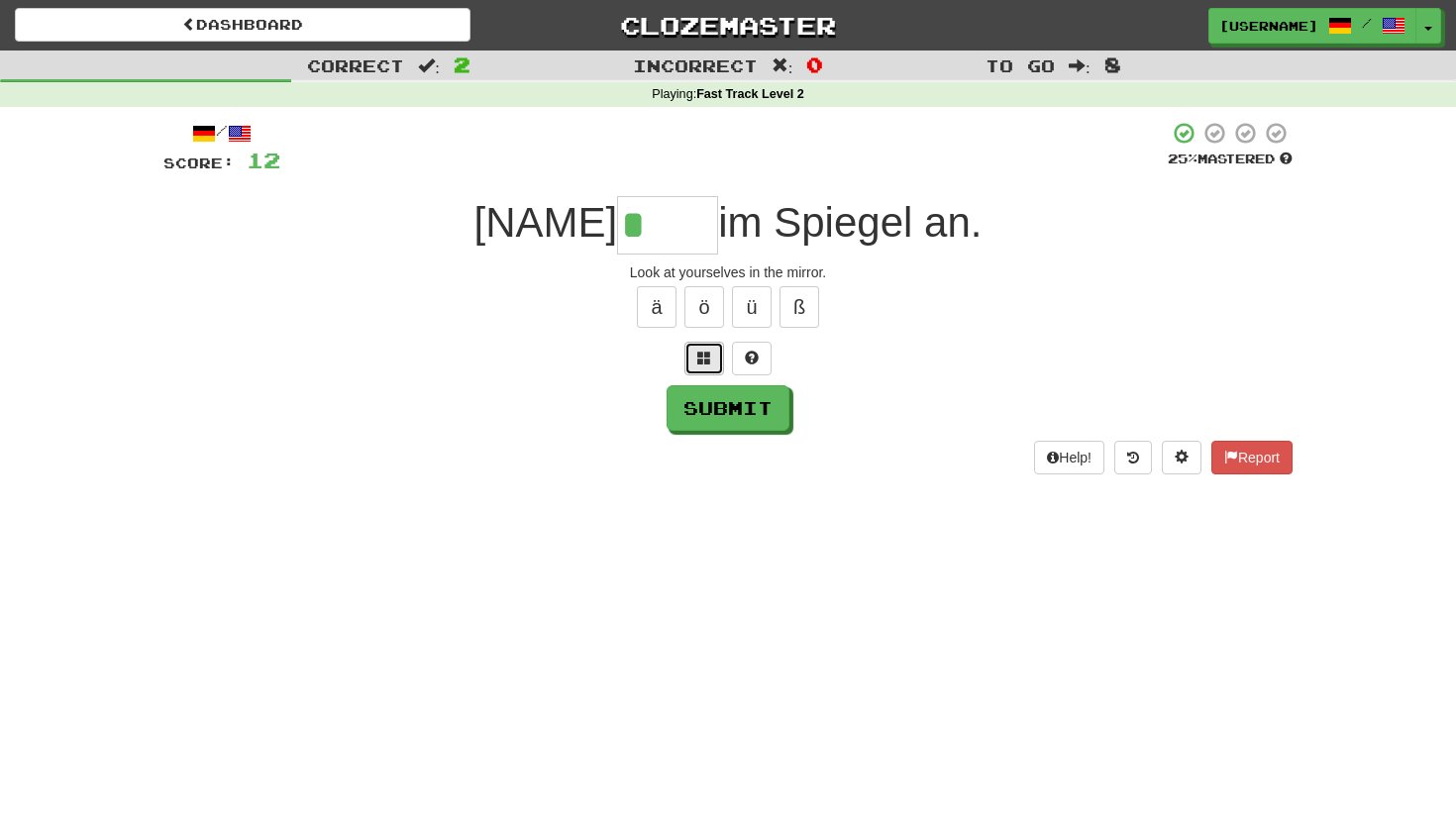 click at bounding box center [704, 359] 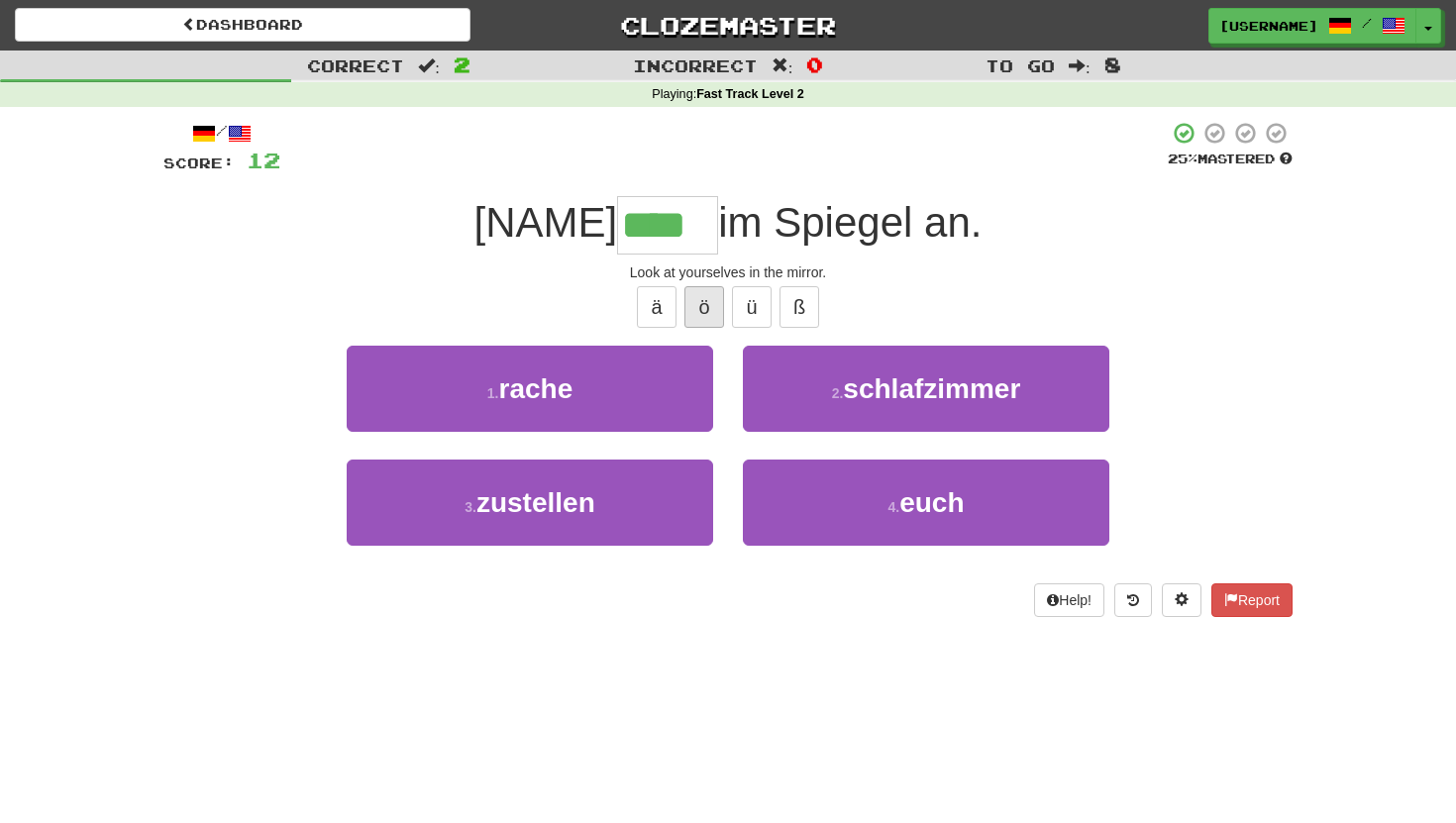 type on "****" 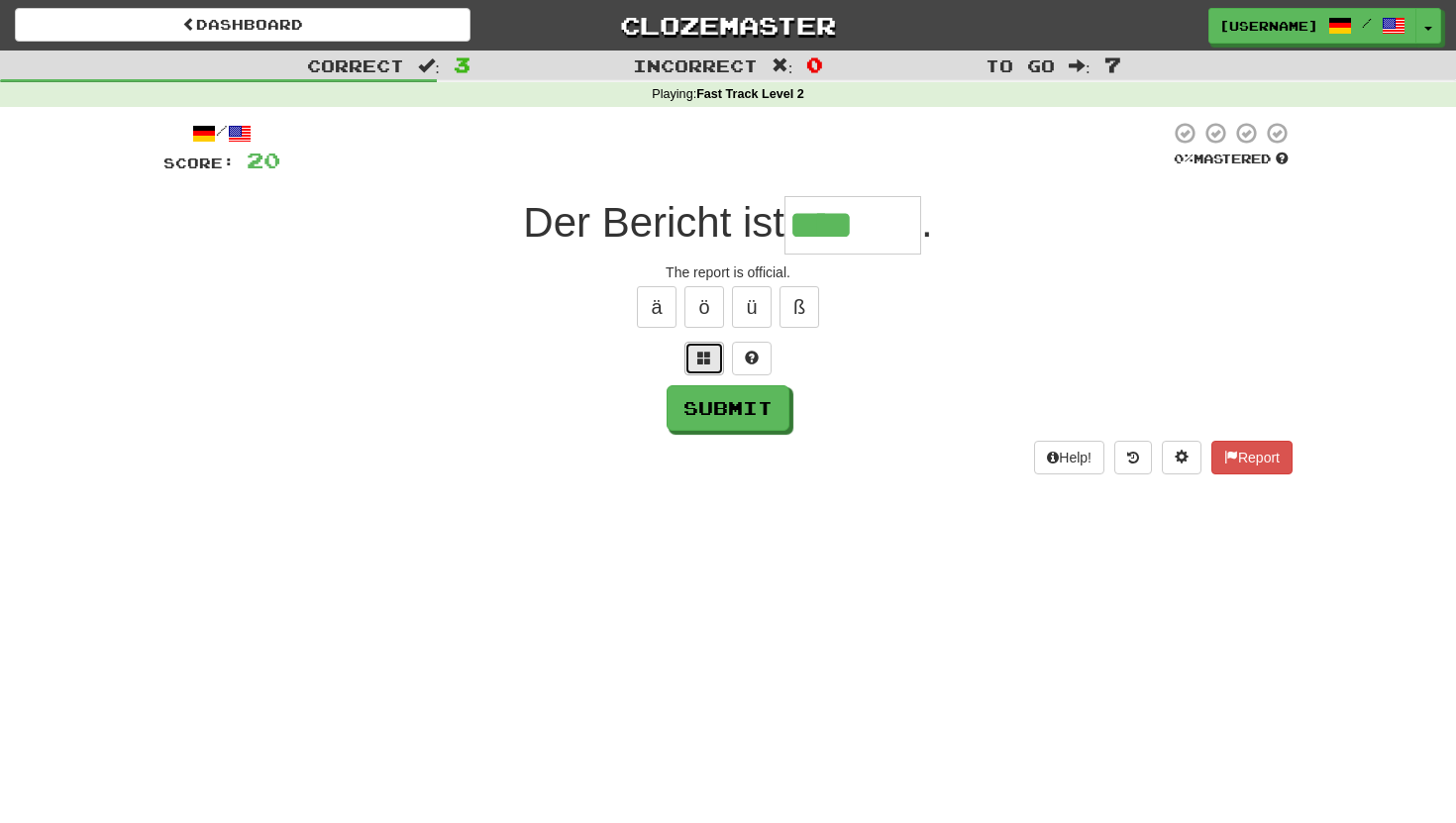 click at bounding box center (704, 358) 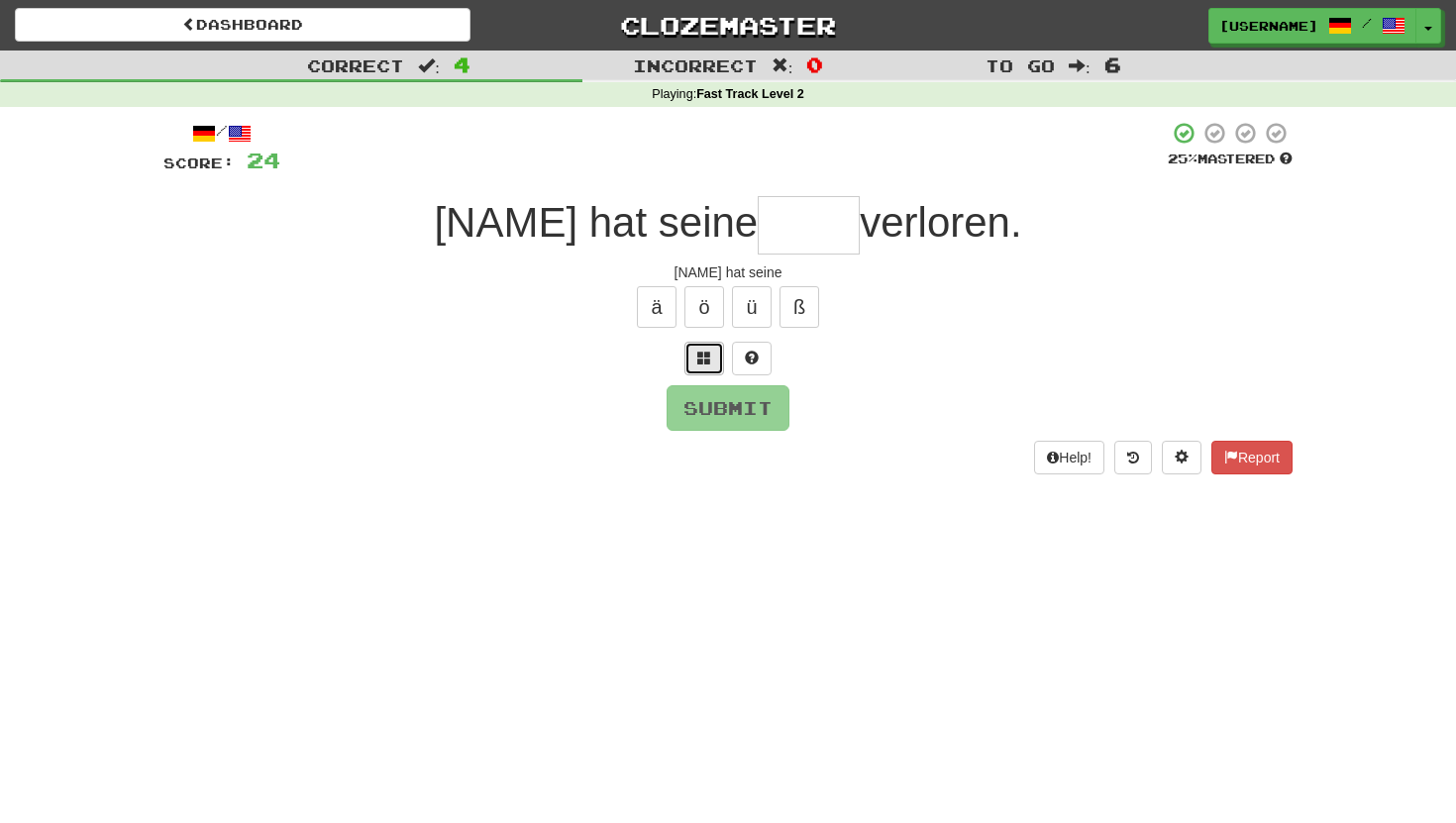 click at bounding box center (704, 359) 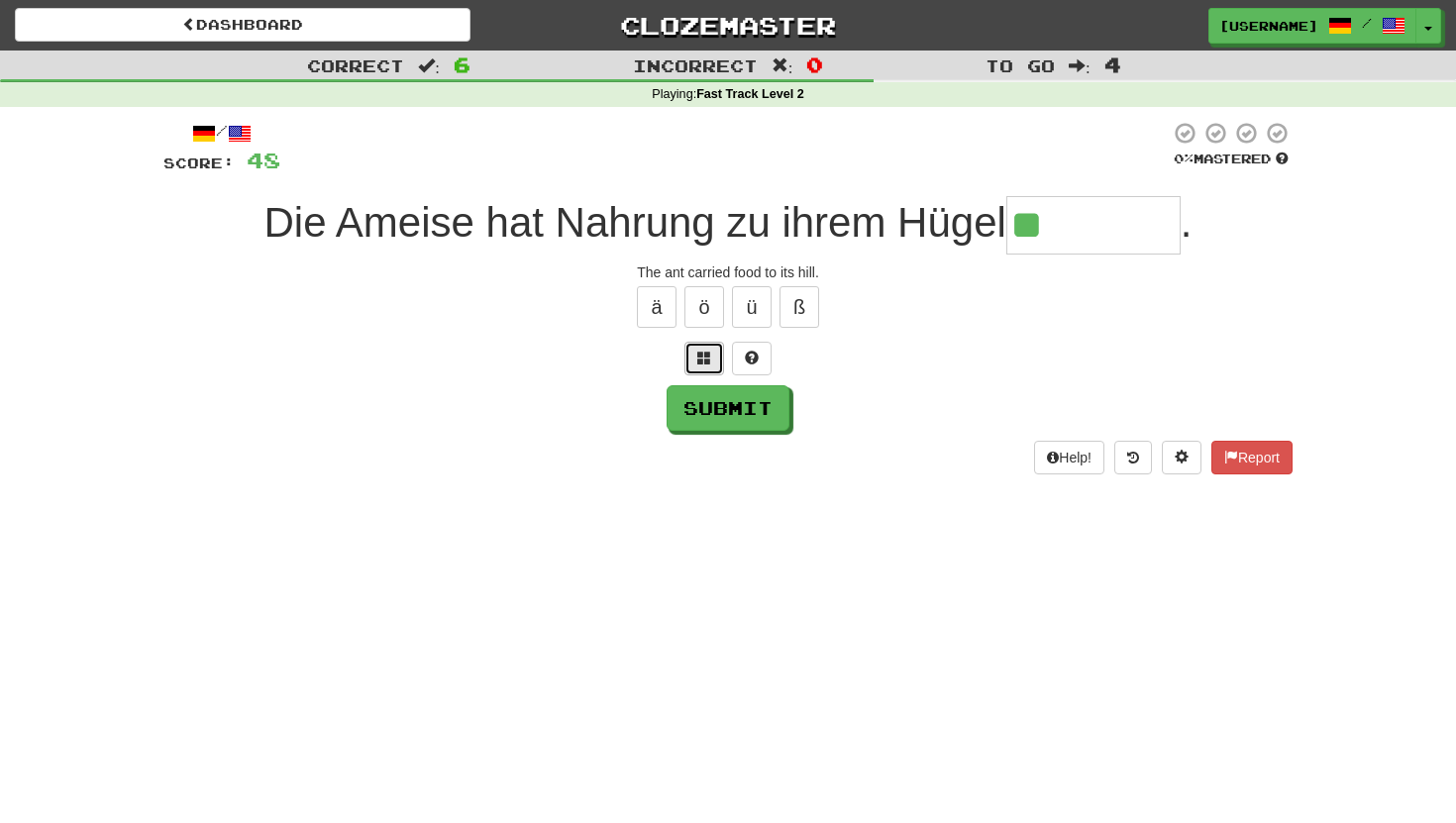 click at bounding box center (704, 358) 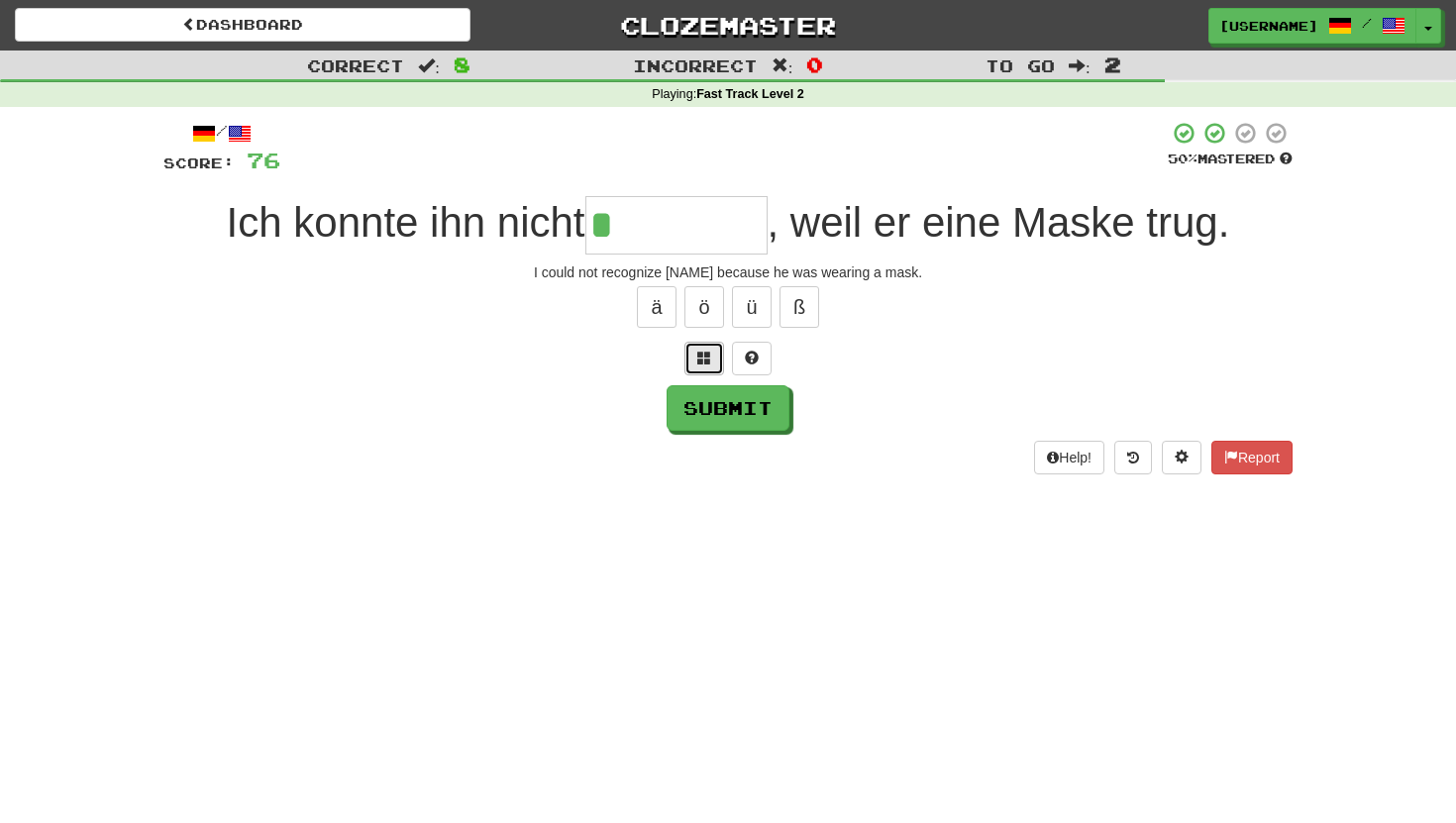 click at bounding box center (704, 359) 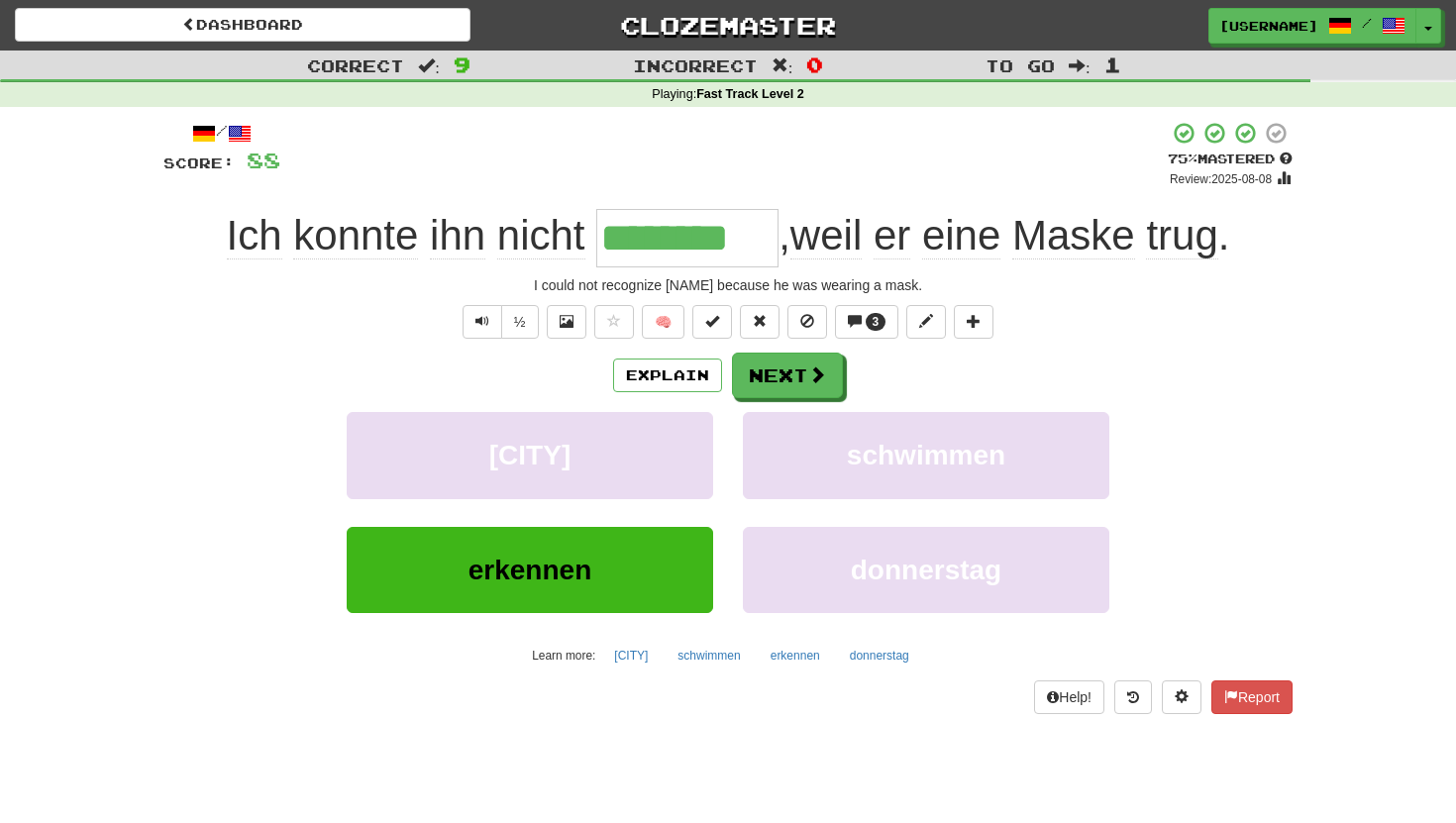 drag, startPoint x: 631, startPoint y: 238, endPoint x: 793, endPoint y: 222, distance: 162.78821 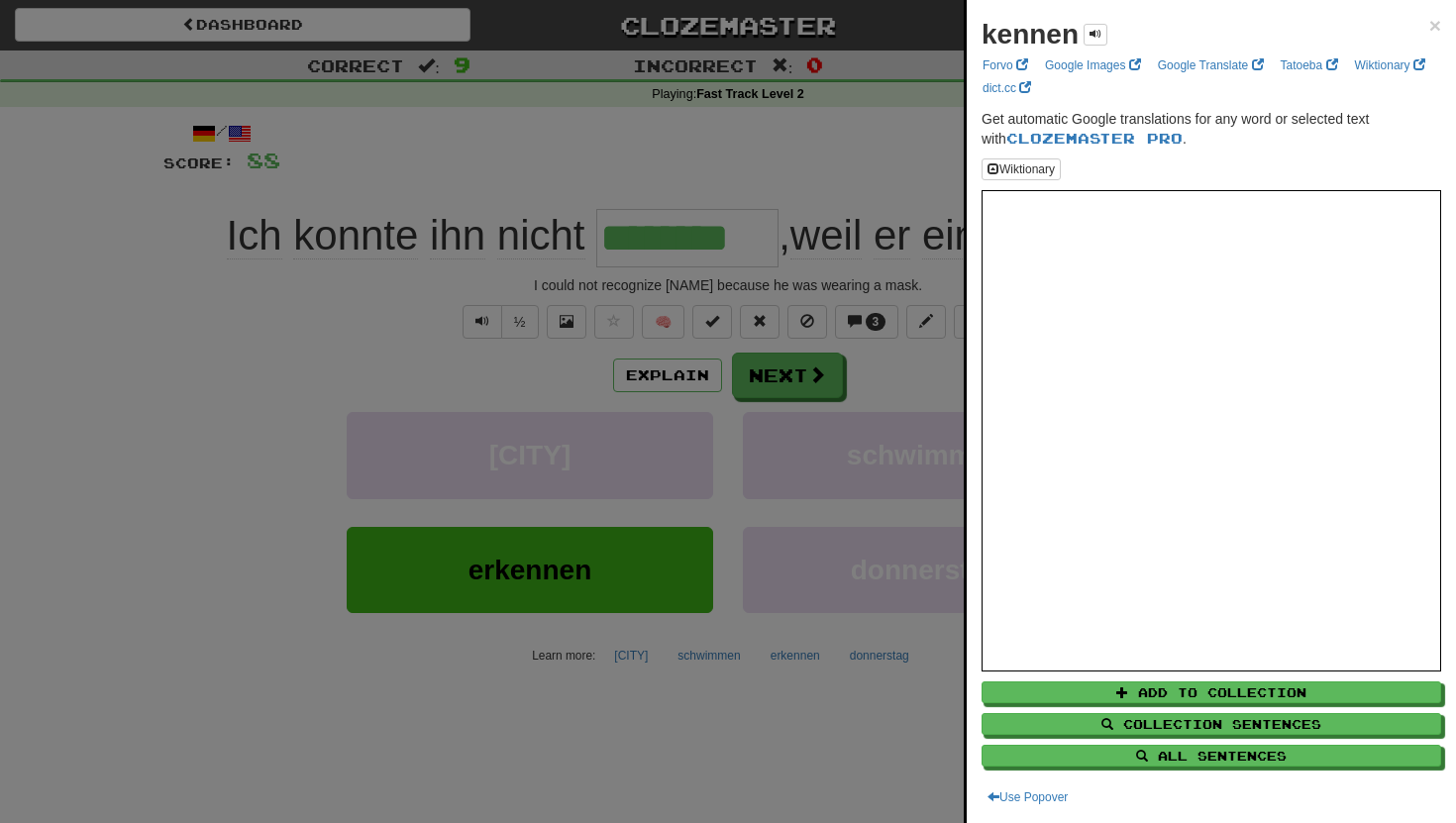 click at bounding box center [728, 411] 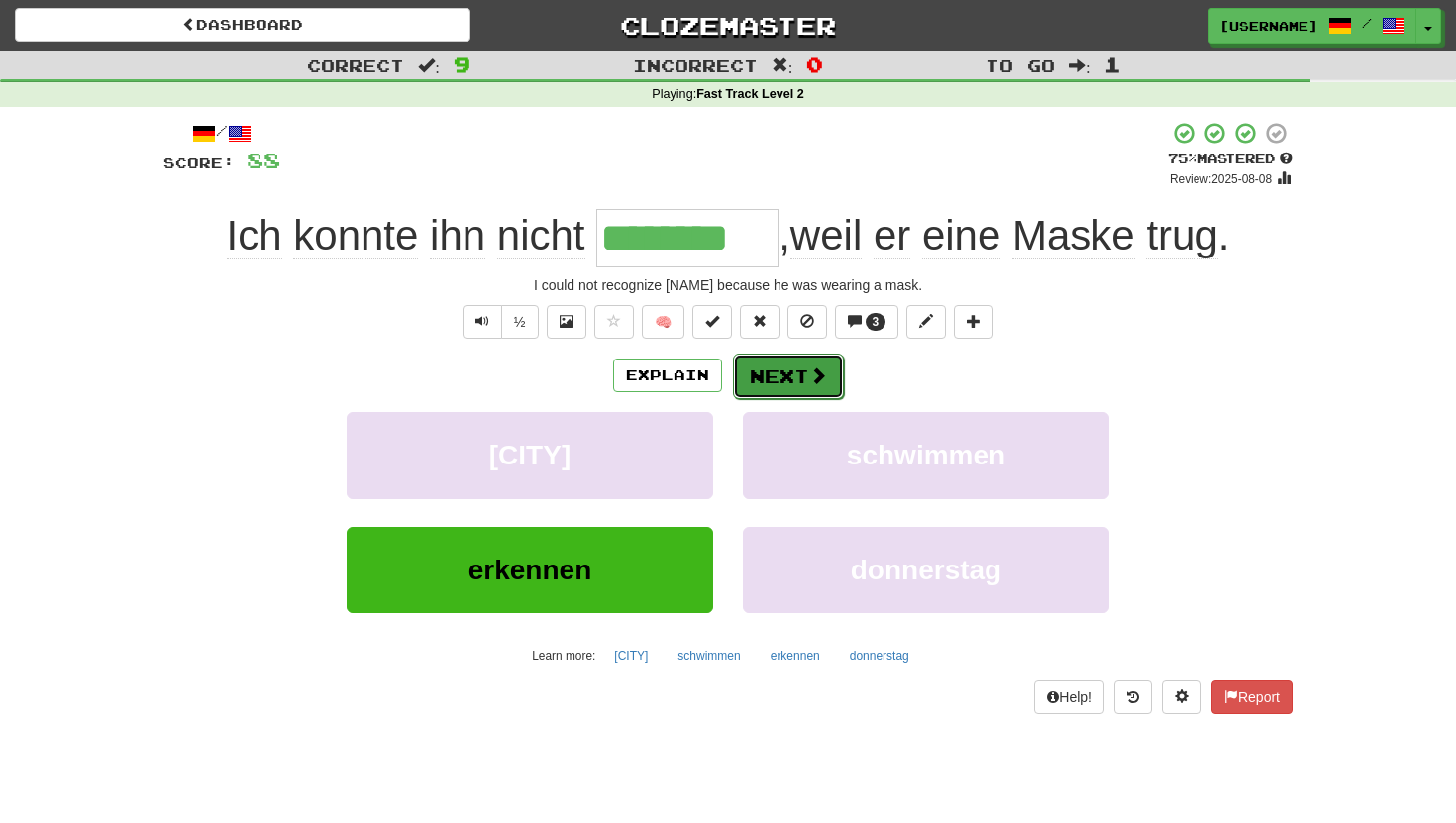 click on "Next" at bounding box center (788, 376) 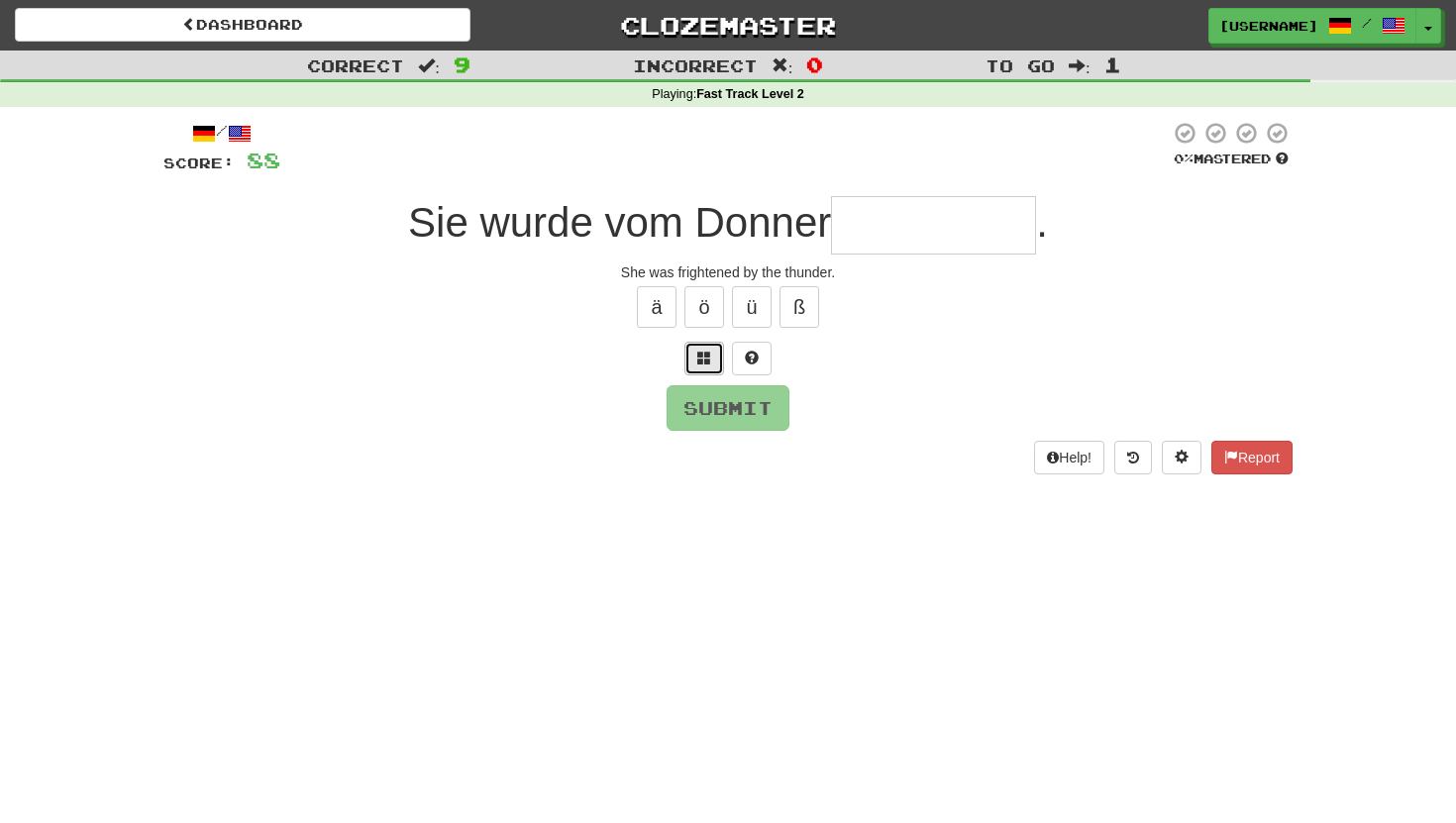 click at bounding box center [704, 359] 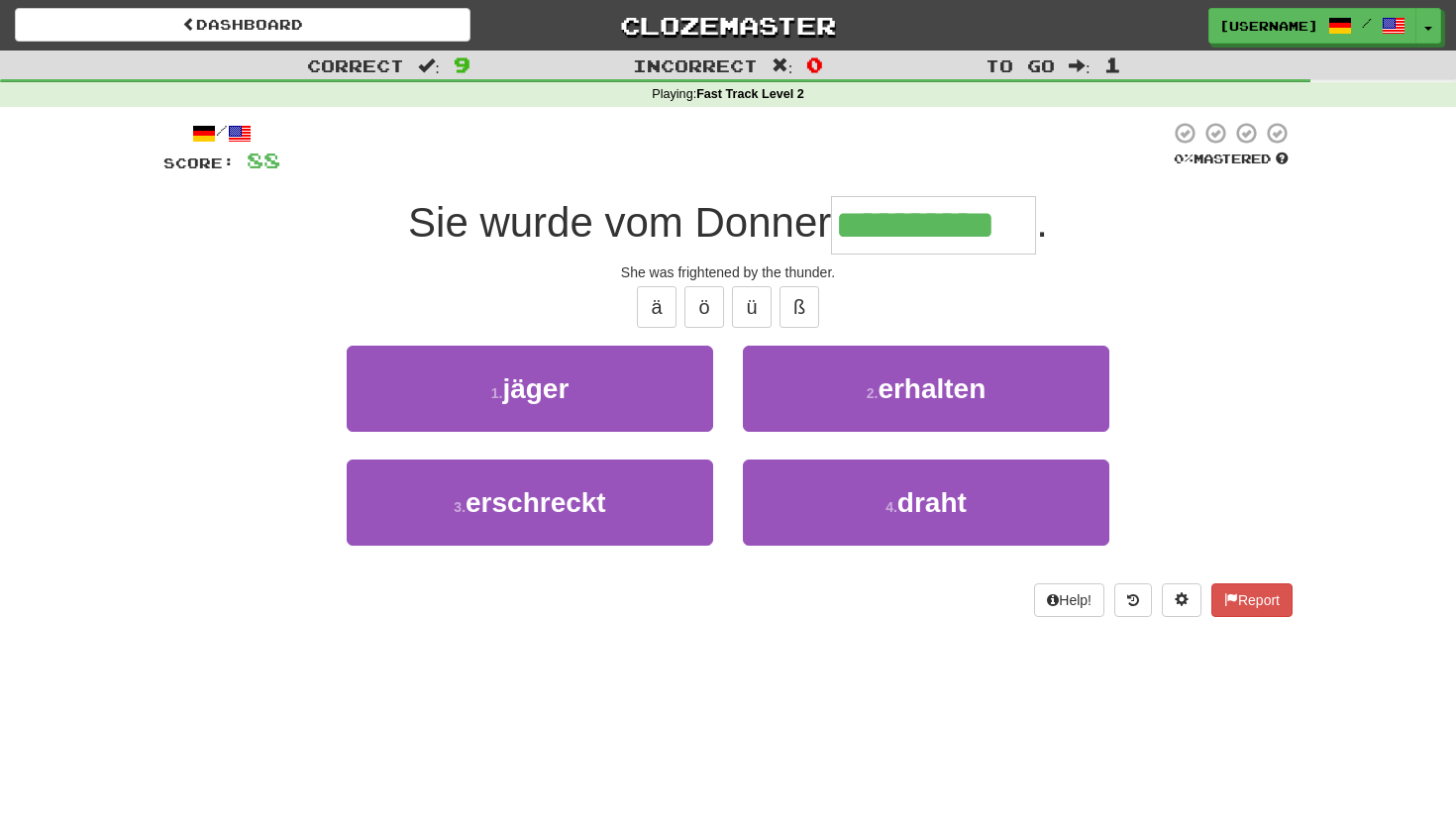 type on "**********" 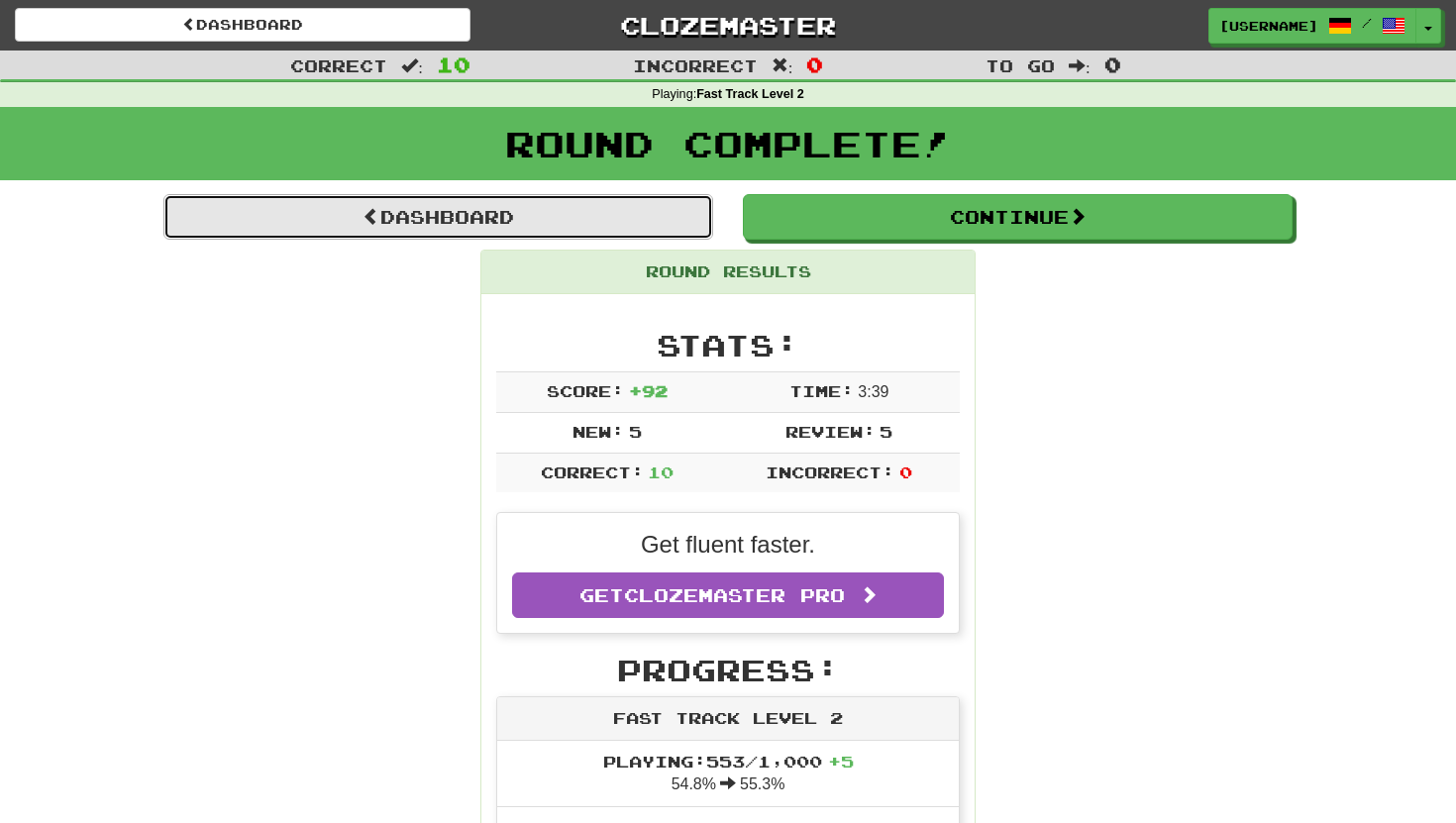click on "Dashboard" at bounding box center [438, 217] 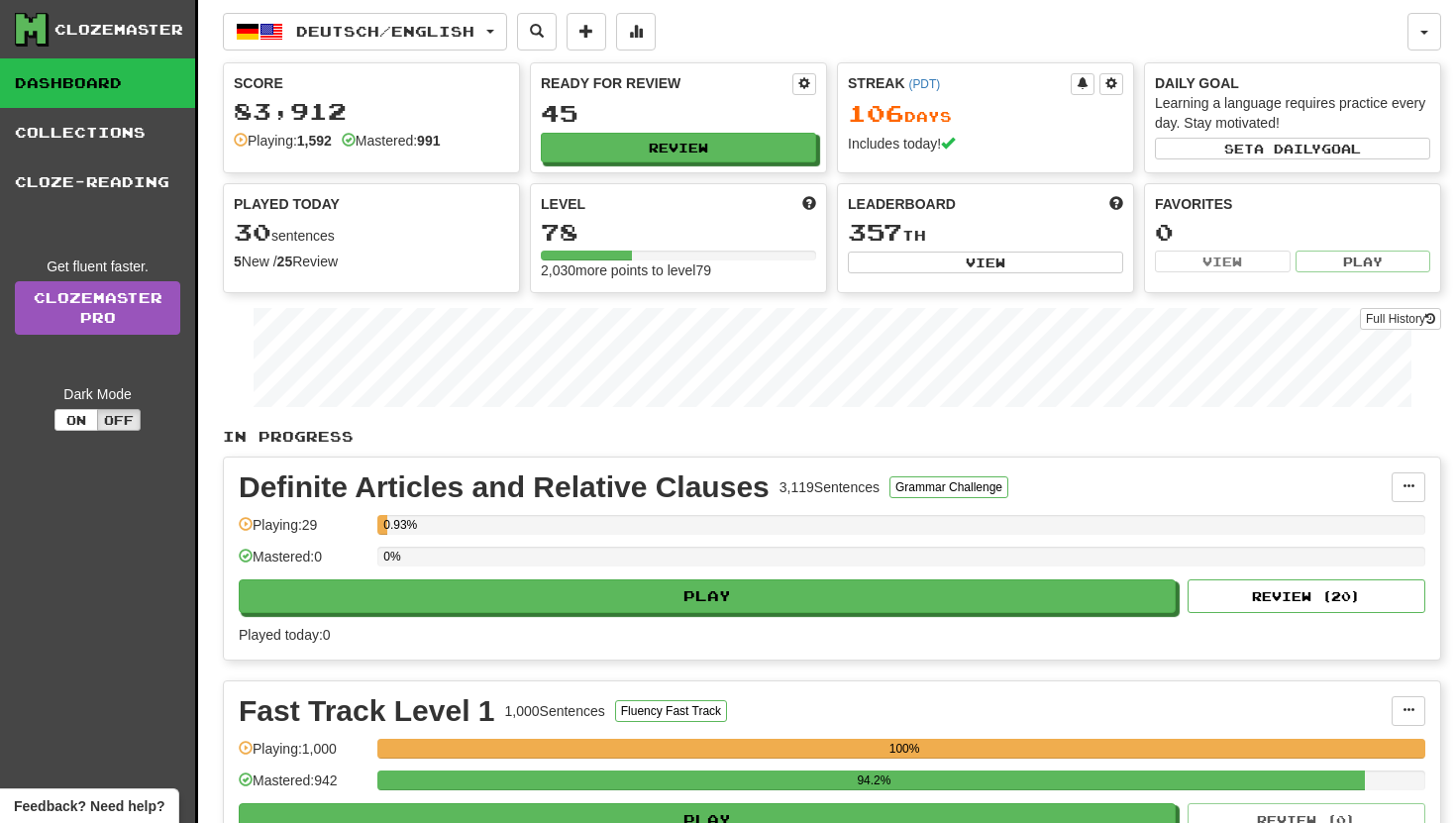 scroll, scrollTop: 0, scrollLeft: 0, axis: both 